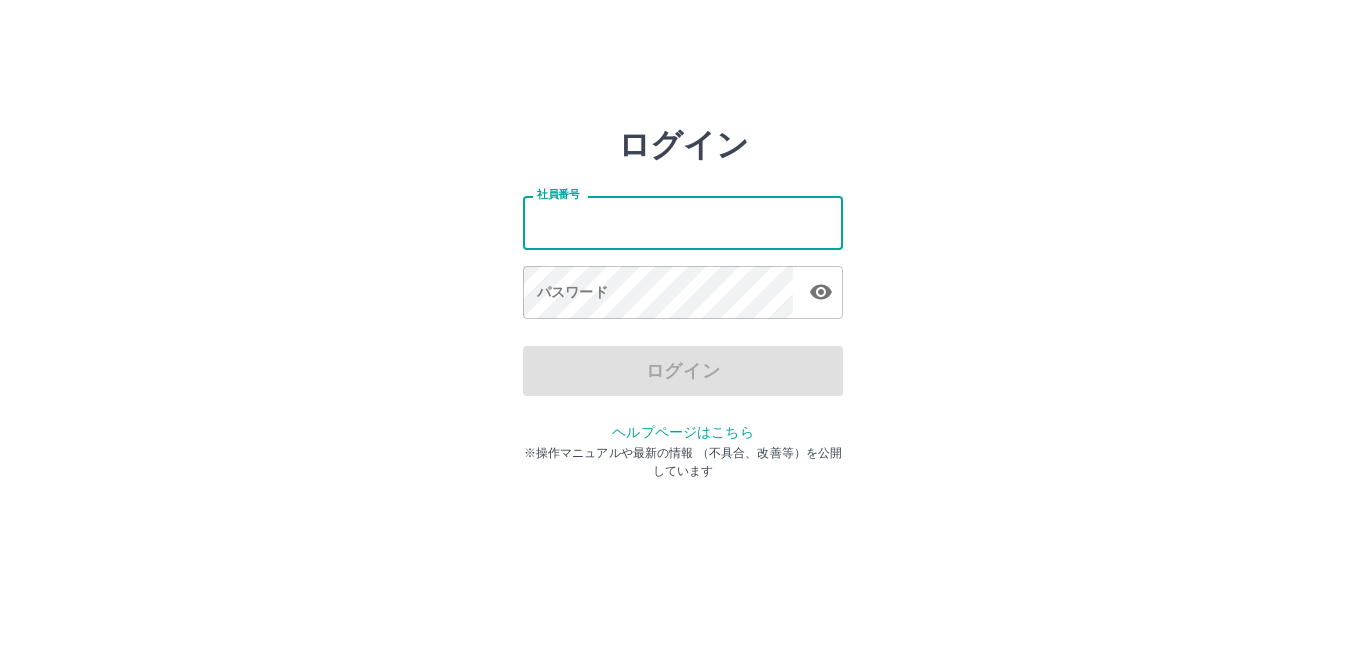 scroll, scrollTop: 0, scrollLeft: 0, axis: both 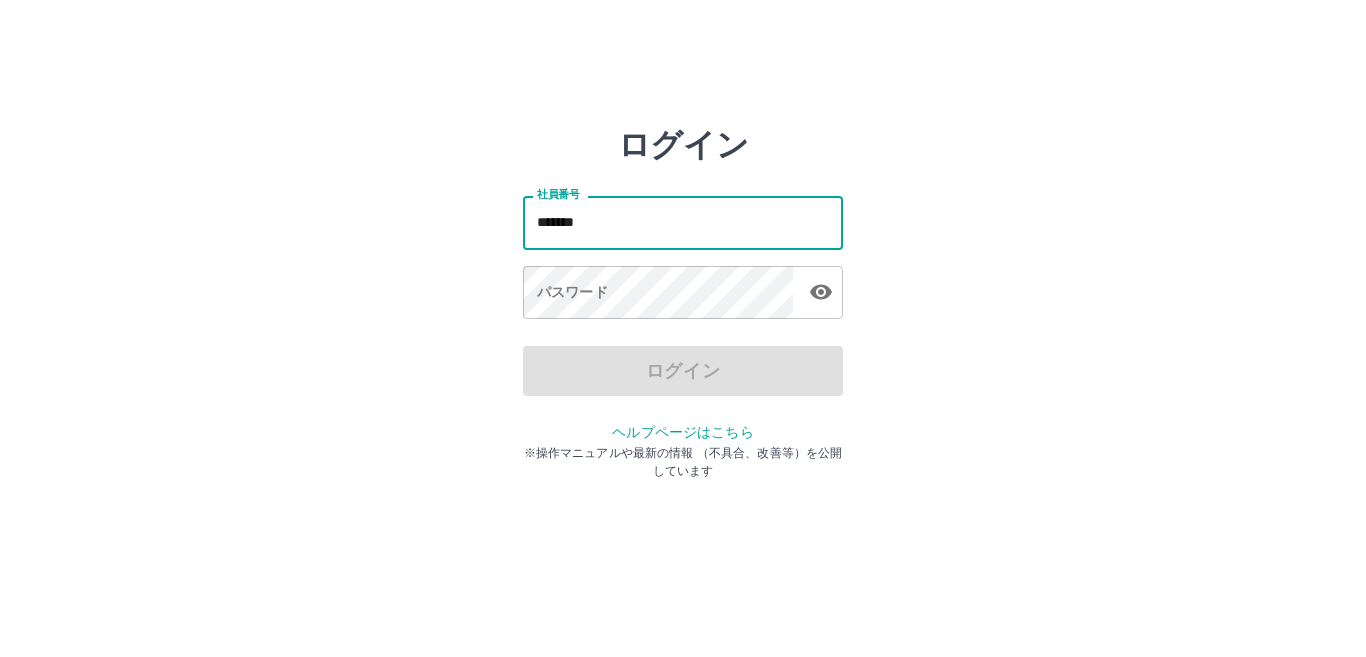 type on "*******" 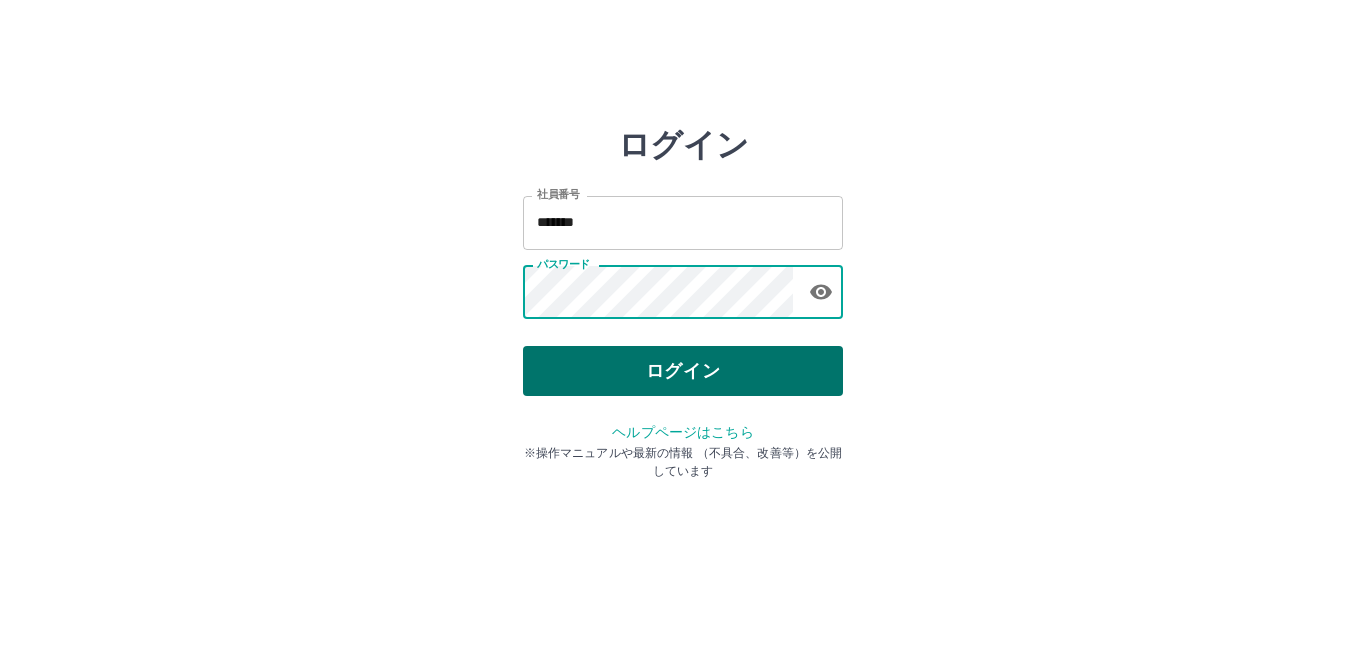 click on "ログイン" at bounding box center [683, 371] 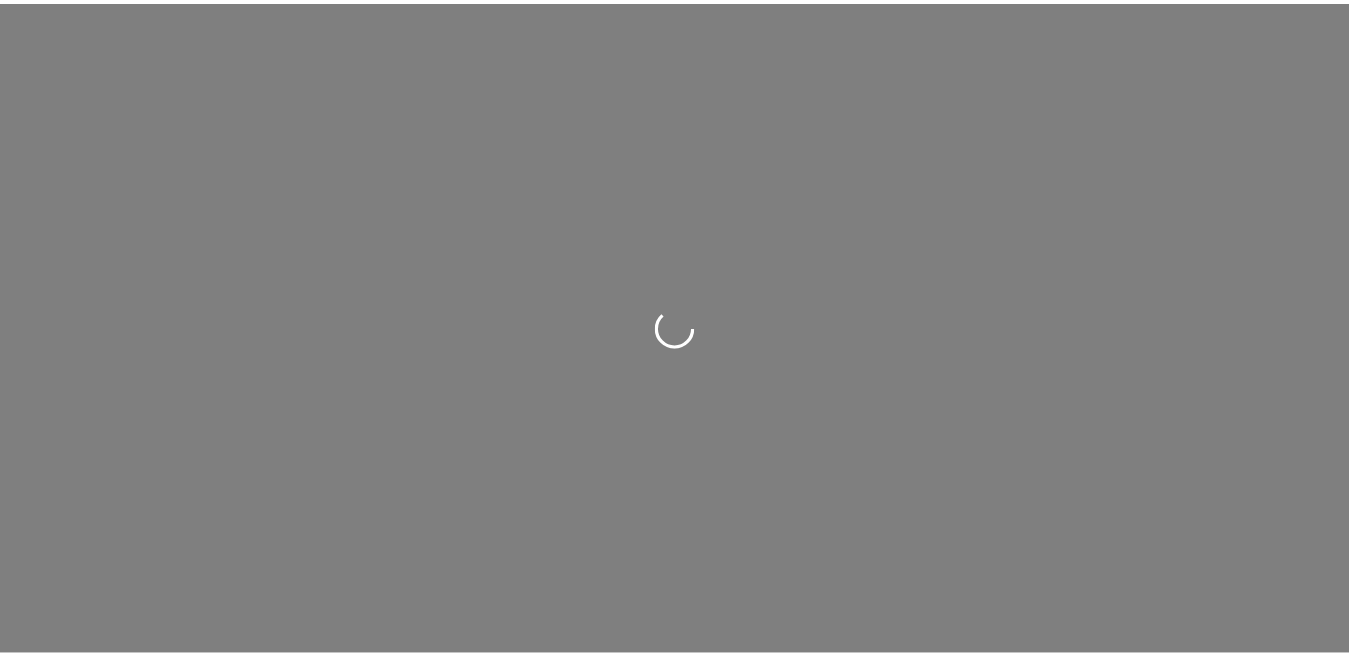 scroll, scrollTop: 0, scrollLeft: 0, axis: both 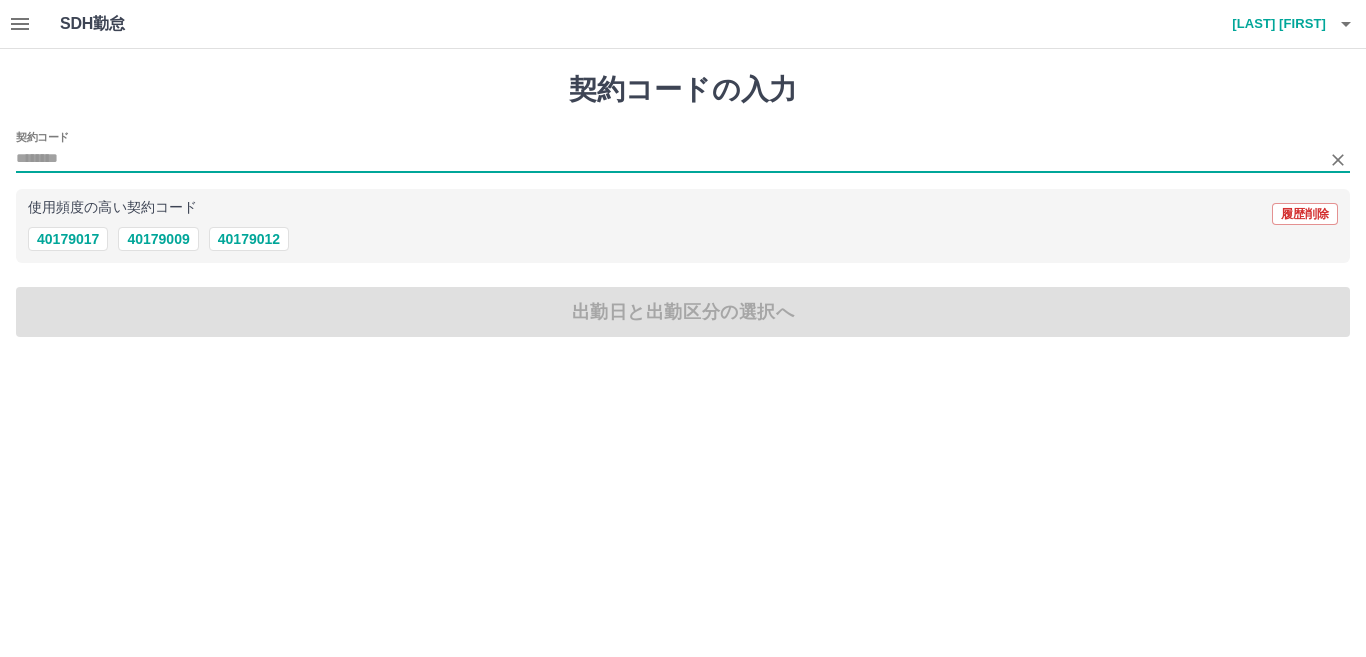 click on "契約コード" at bounding box center (668, 159) 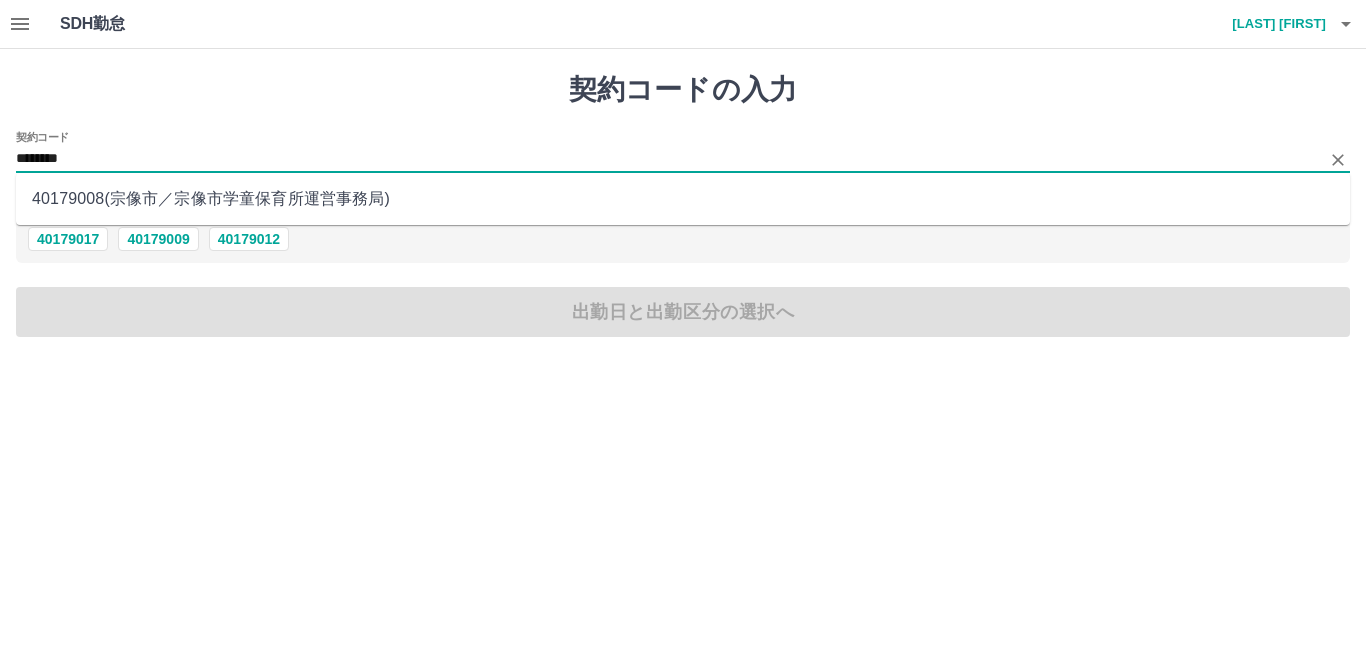 click on "40179008  ( 宗像市 ／ 宗像市学童保育所運営事務局 )" at bounding box center (683, 199) 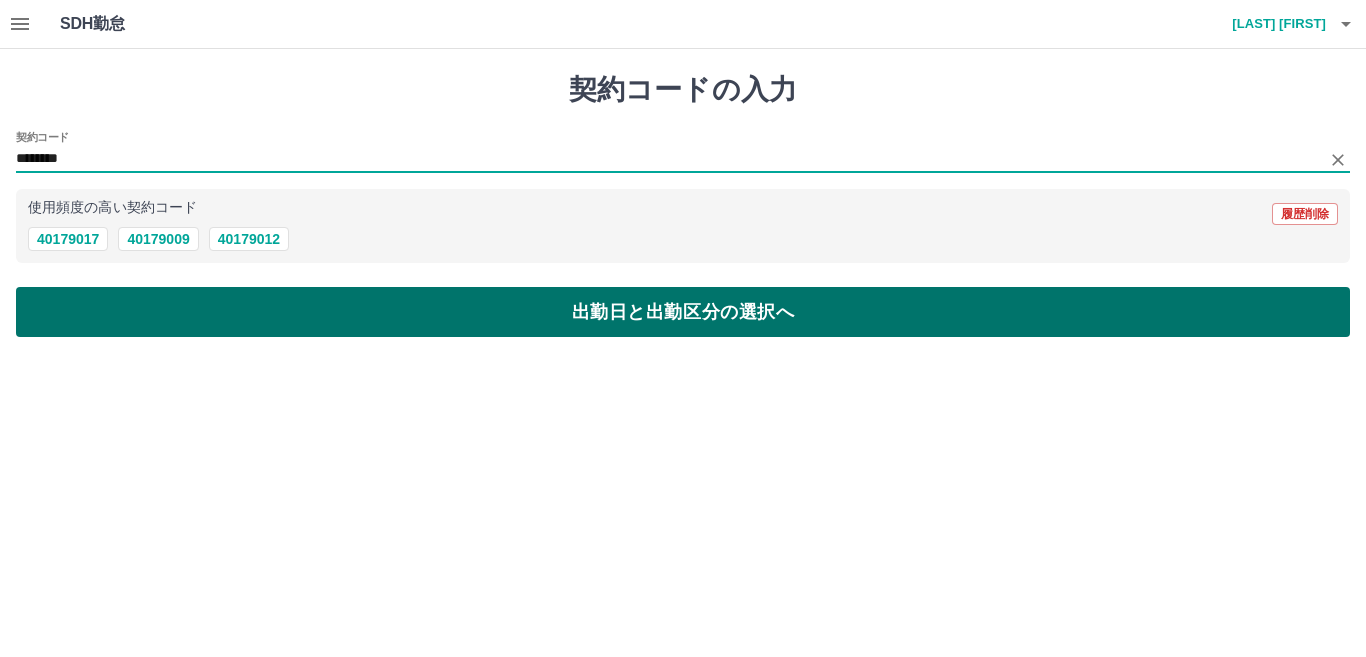 type on "********" 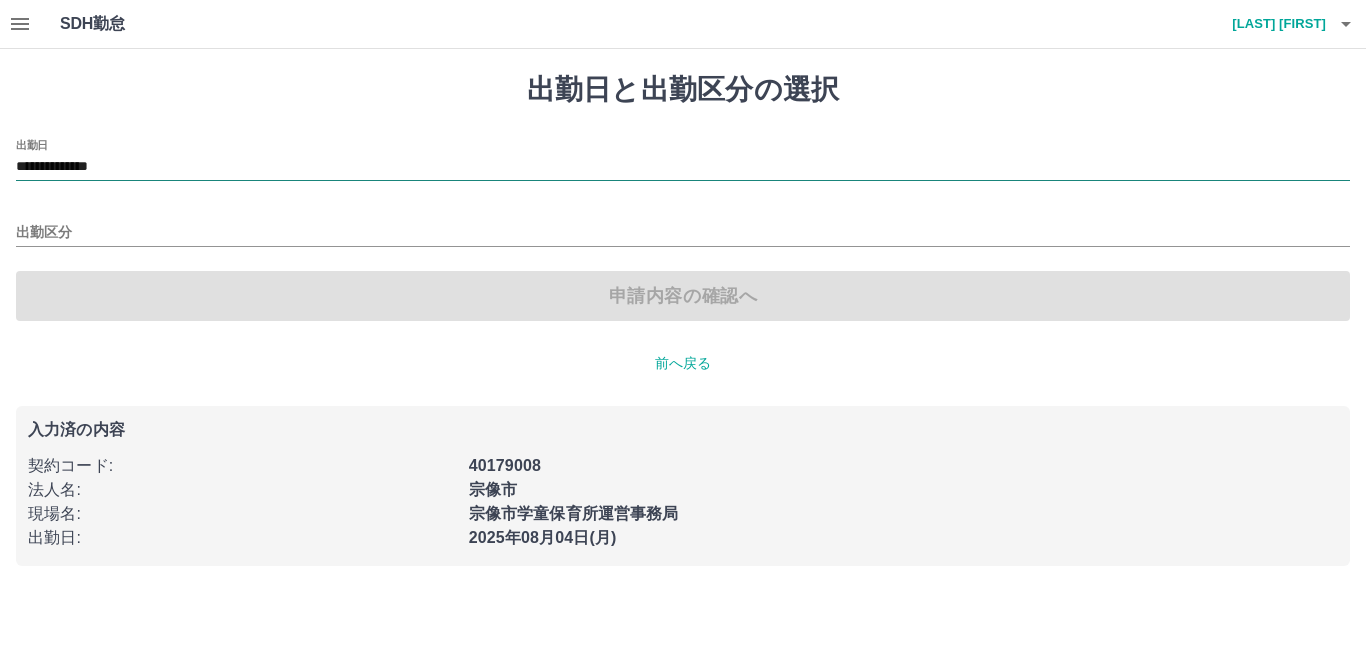click on "**********" at bounding box center [683, 167] 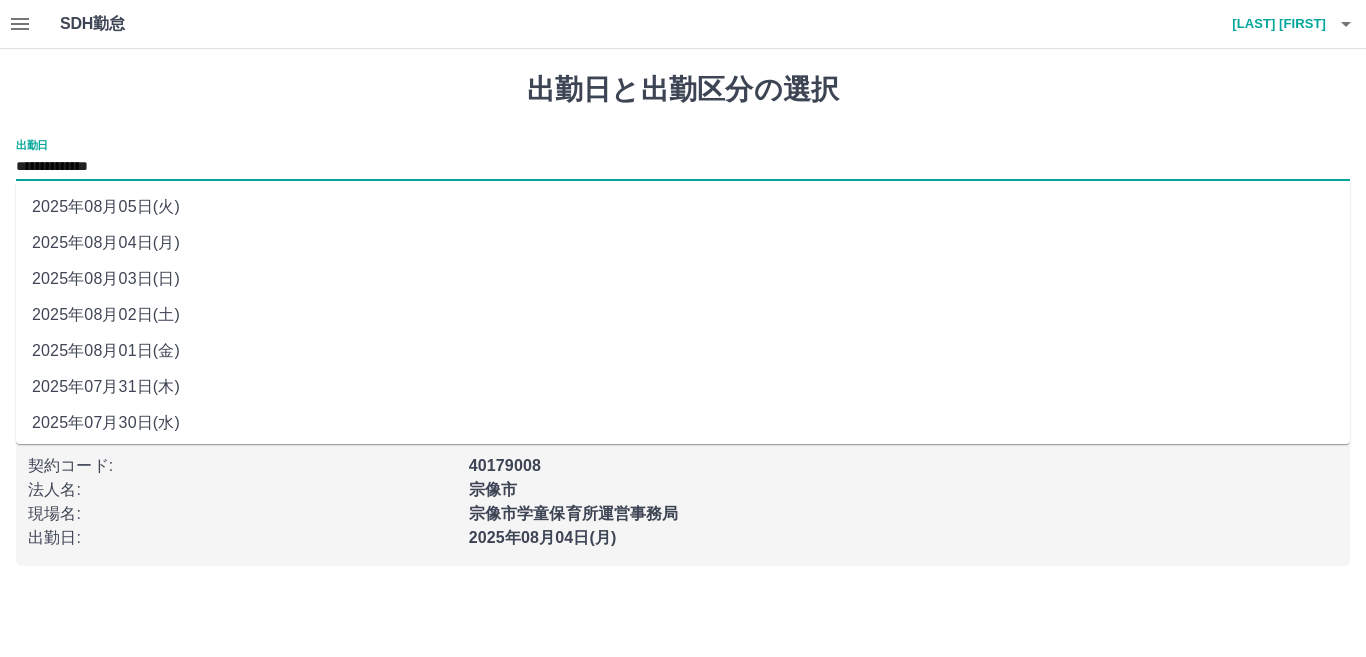 click on "2025年08月01日(金)" at bounding box center (683, 351) 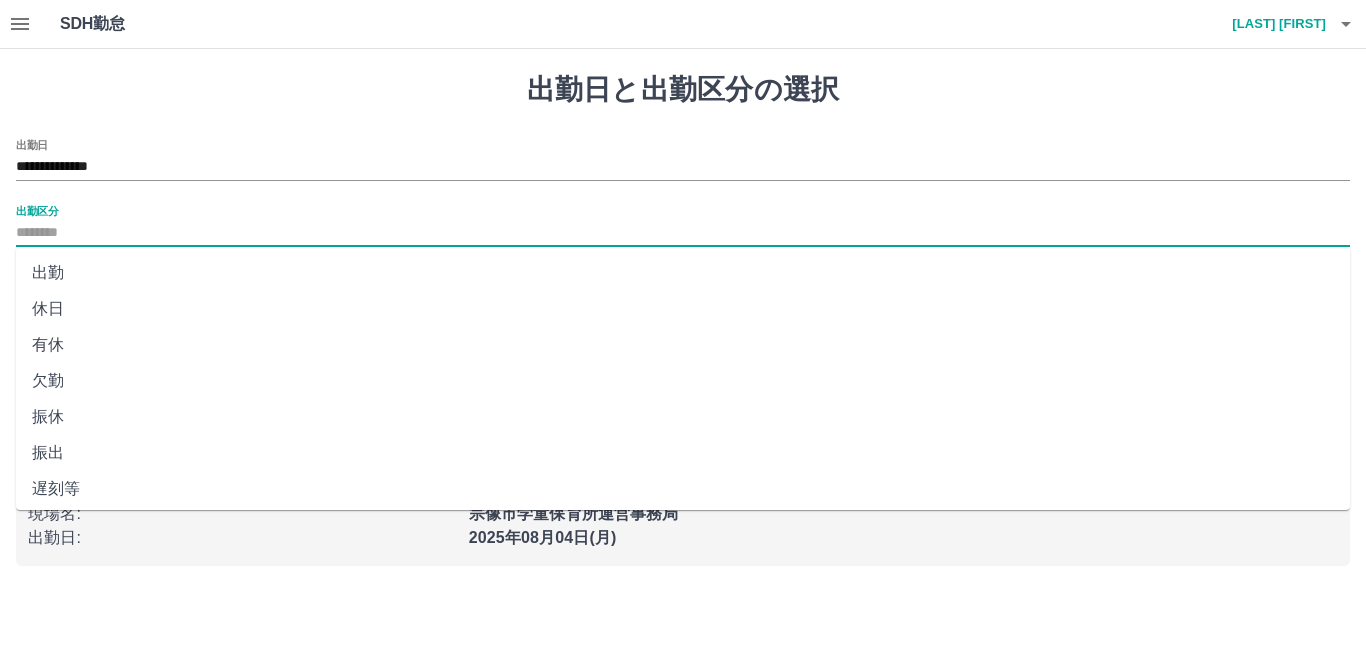 click on "出勤区分" at bounding box center (683, 233) 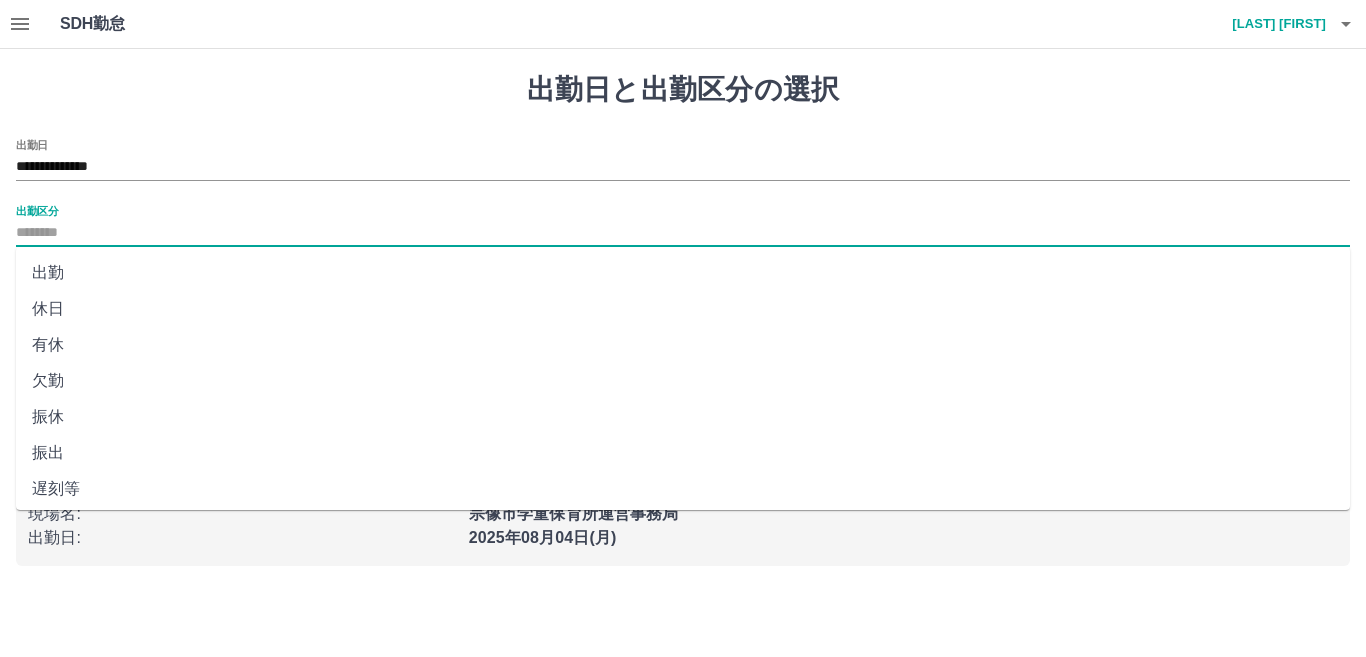 click on "出勤" at bounding box center [683, 273] 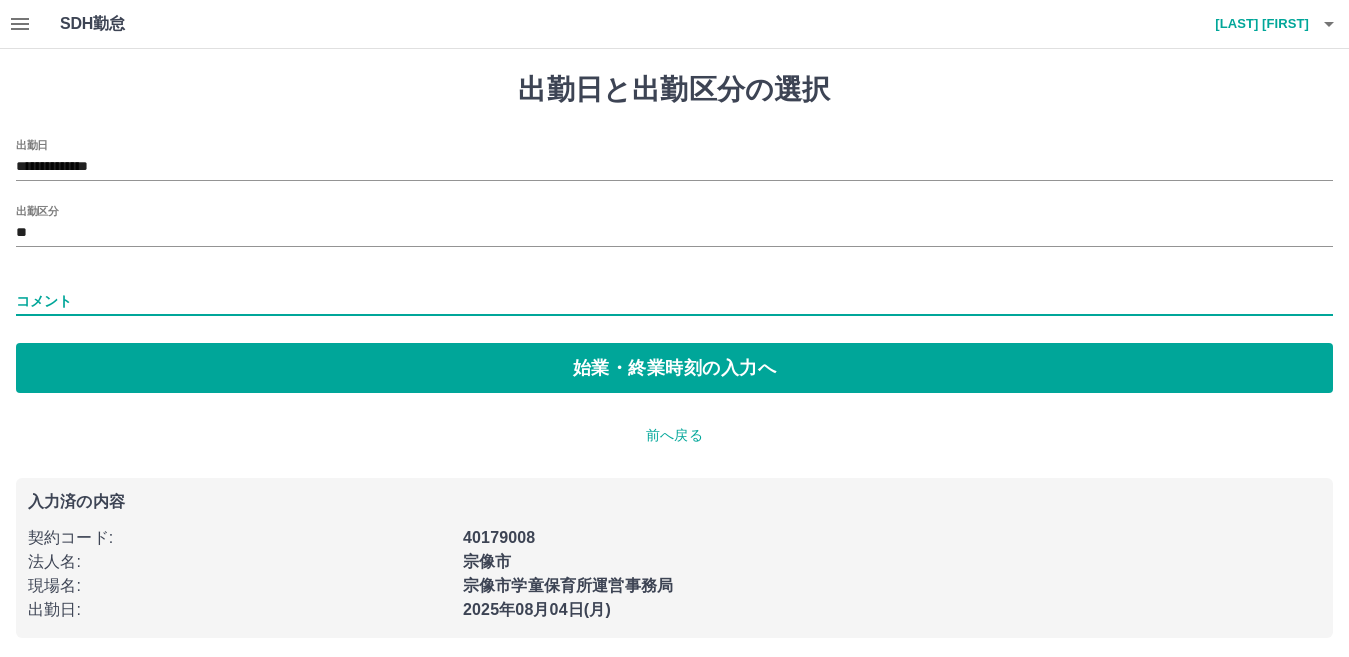 click on "コメント" at bounding box center (674, 301) 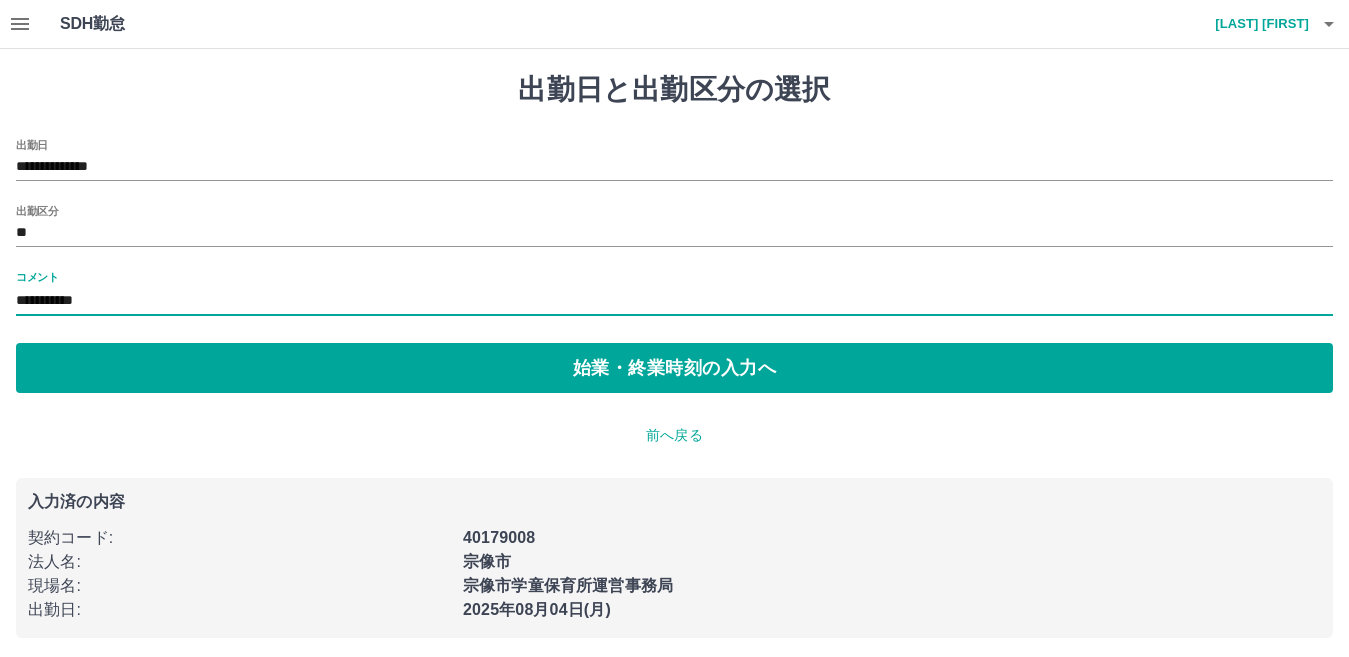 click on "**********" at bounding box center (674, 301) 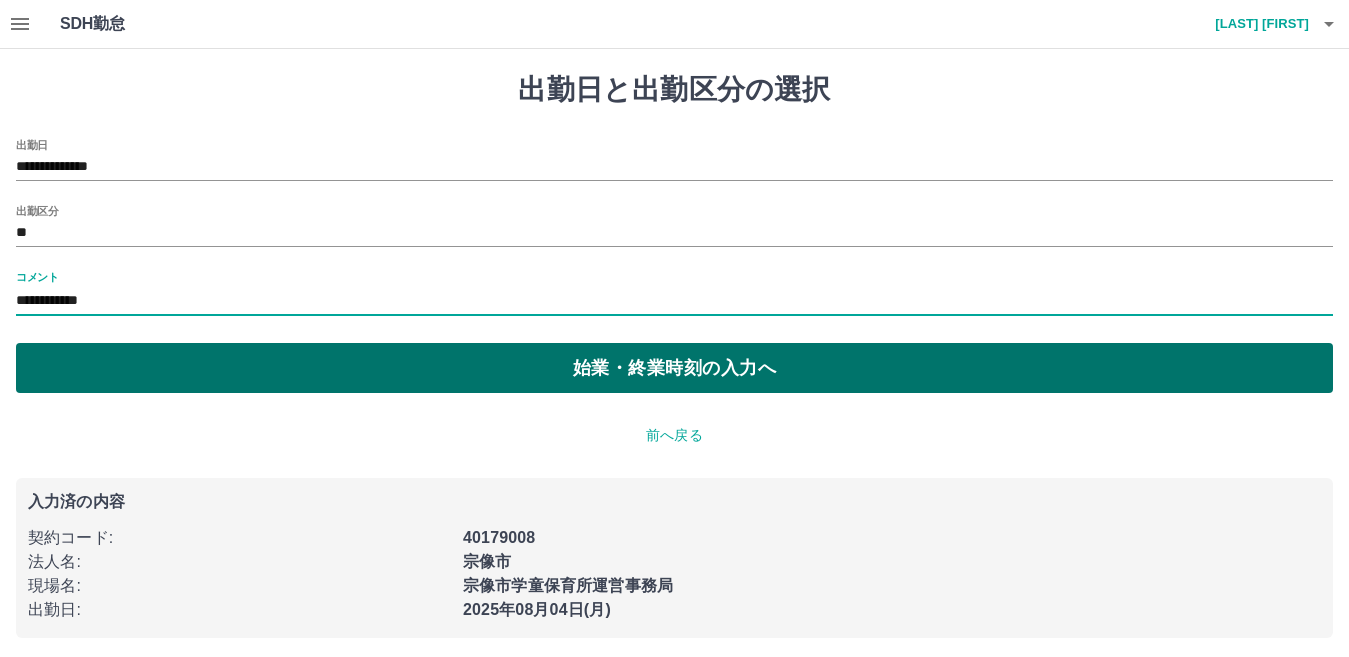 type on "**********" 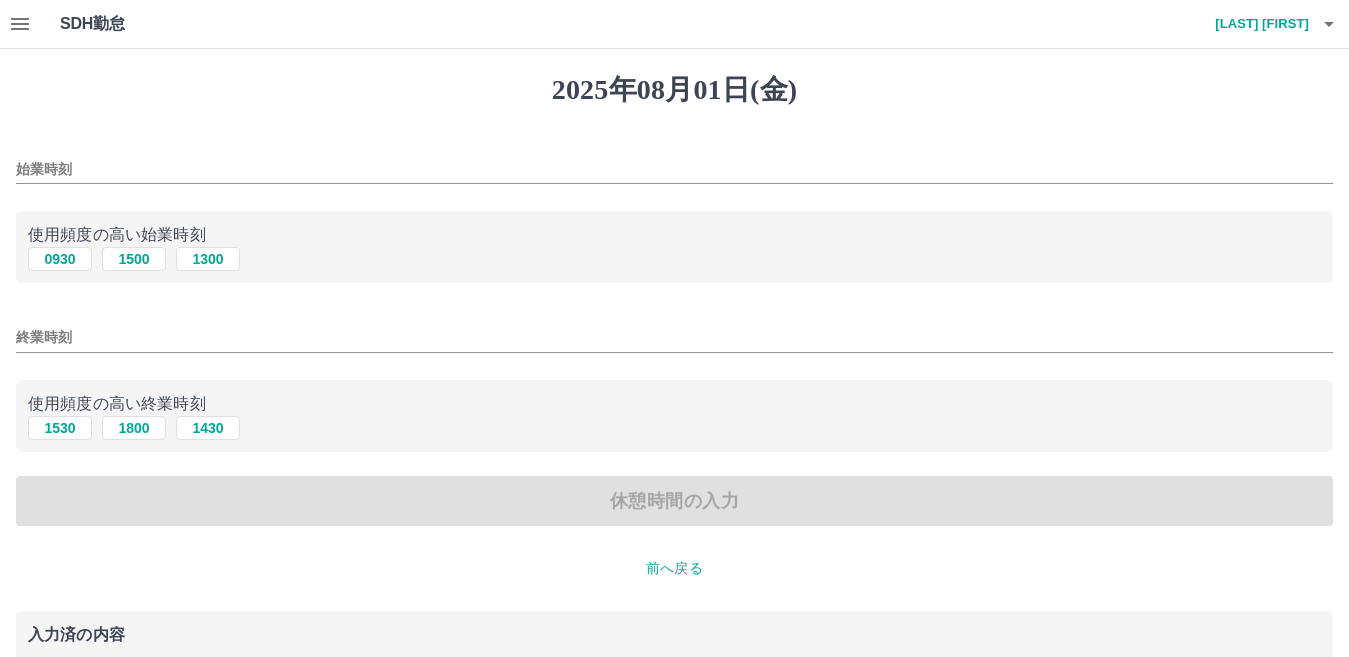 click on "始業時刻" at bounding box center [674, 169] 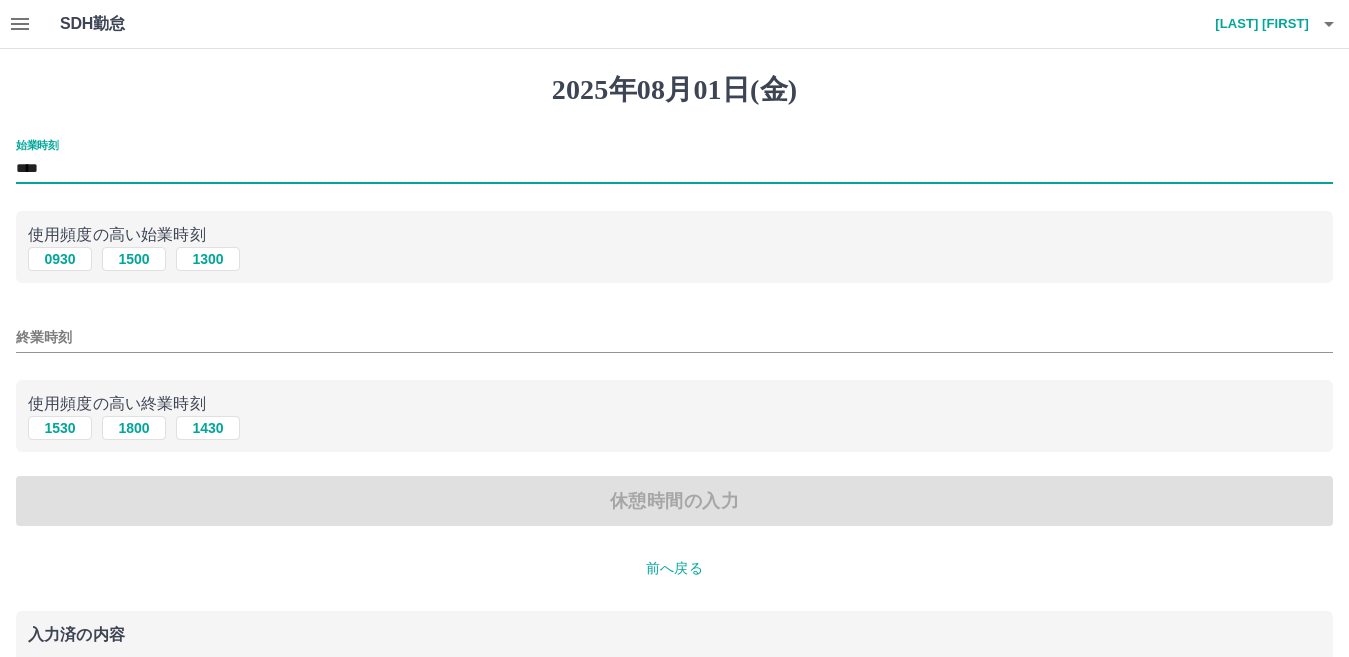 type on "****" 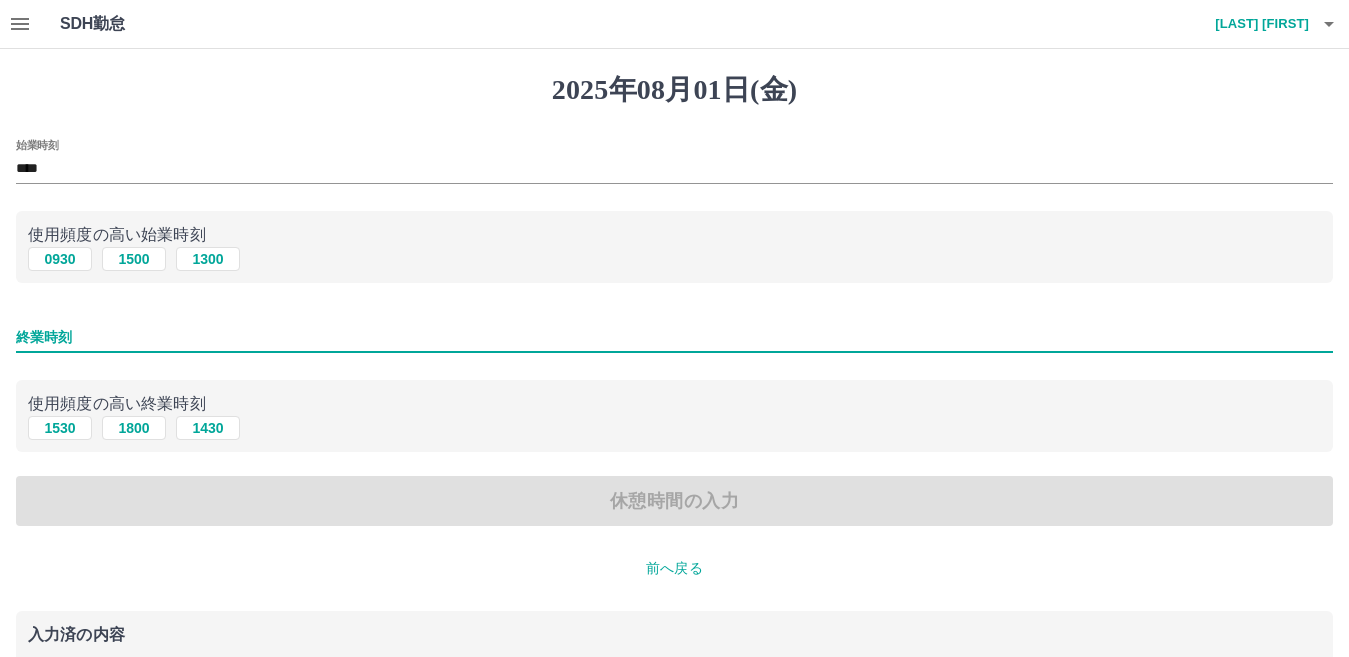 click on "終業時刻" at bounding box center (674, 337) 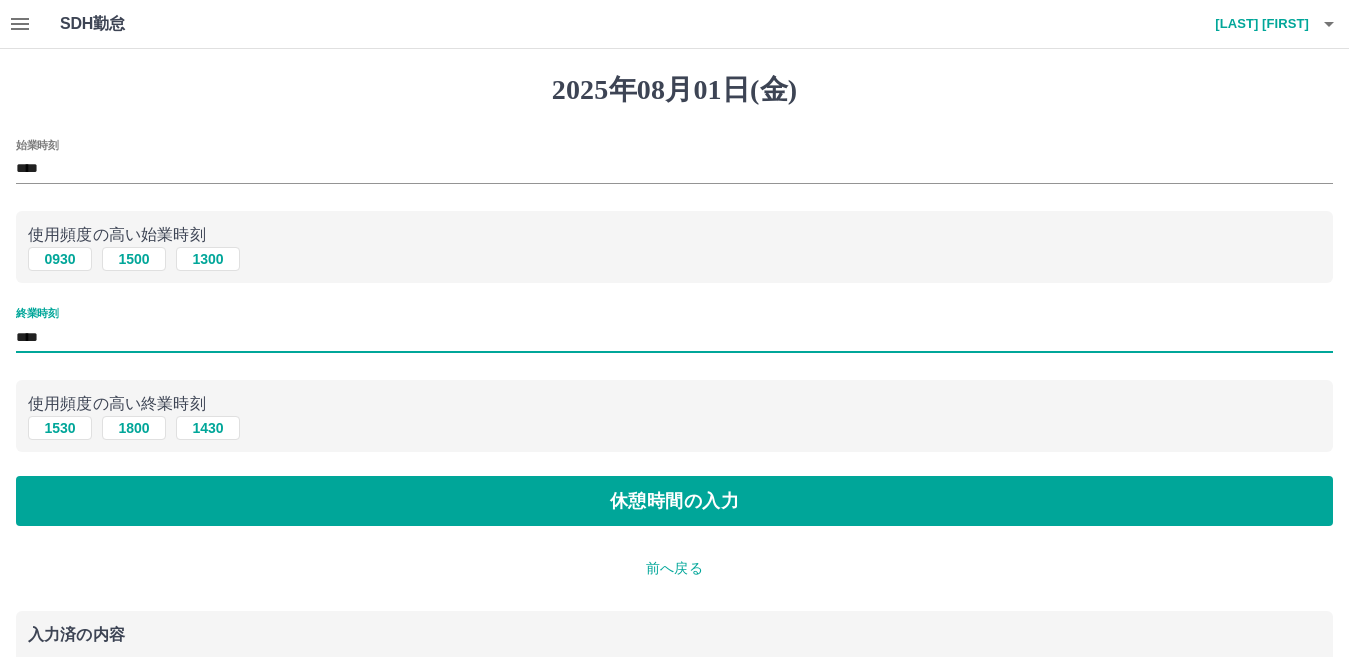 type on "****" 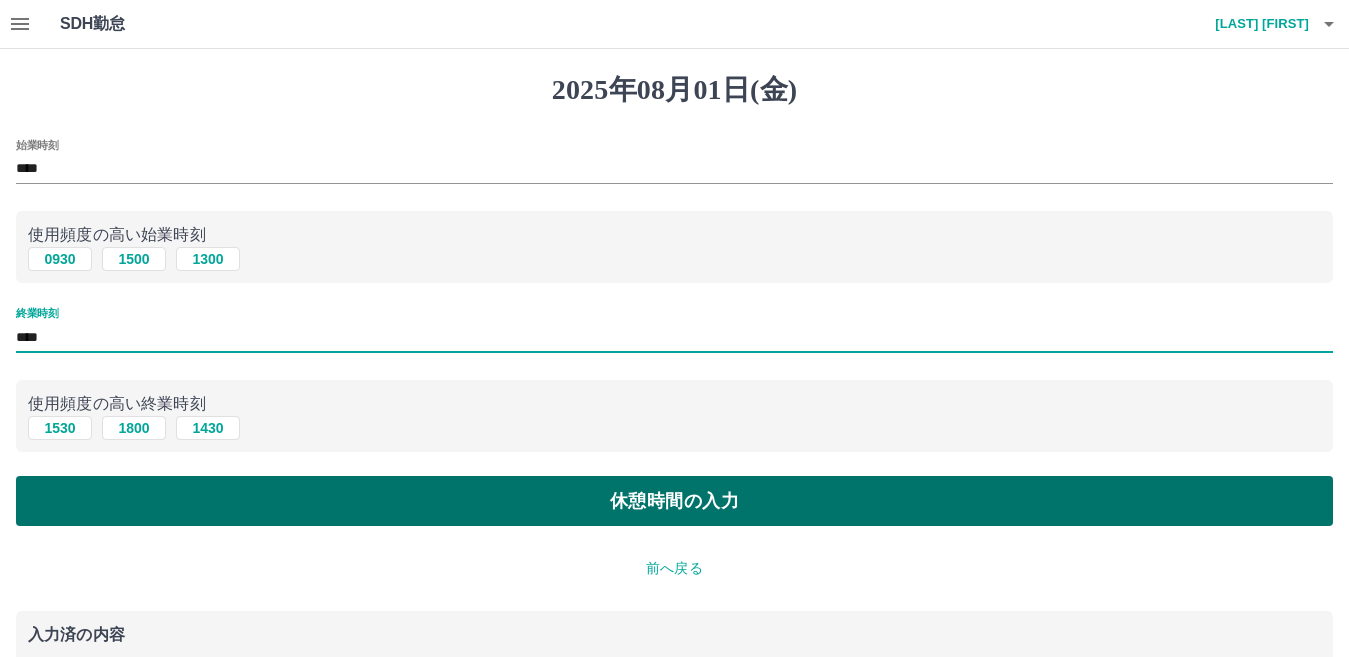 click on "休憩時間の入力" at bounding box center [674, 501] 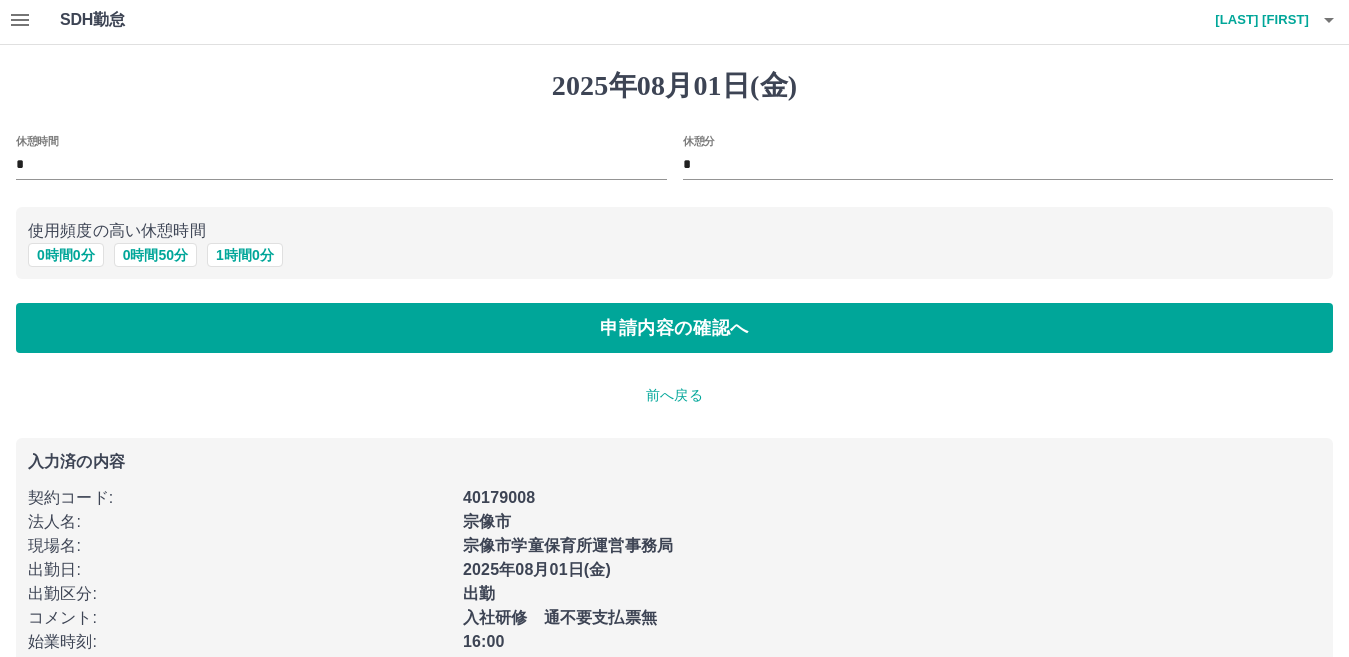 scroll, scrollTop: 66, scrollLeft: 0, axis: vertical 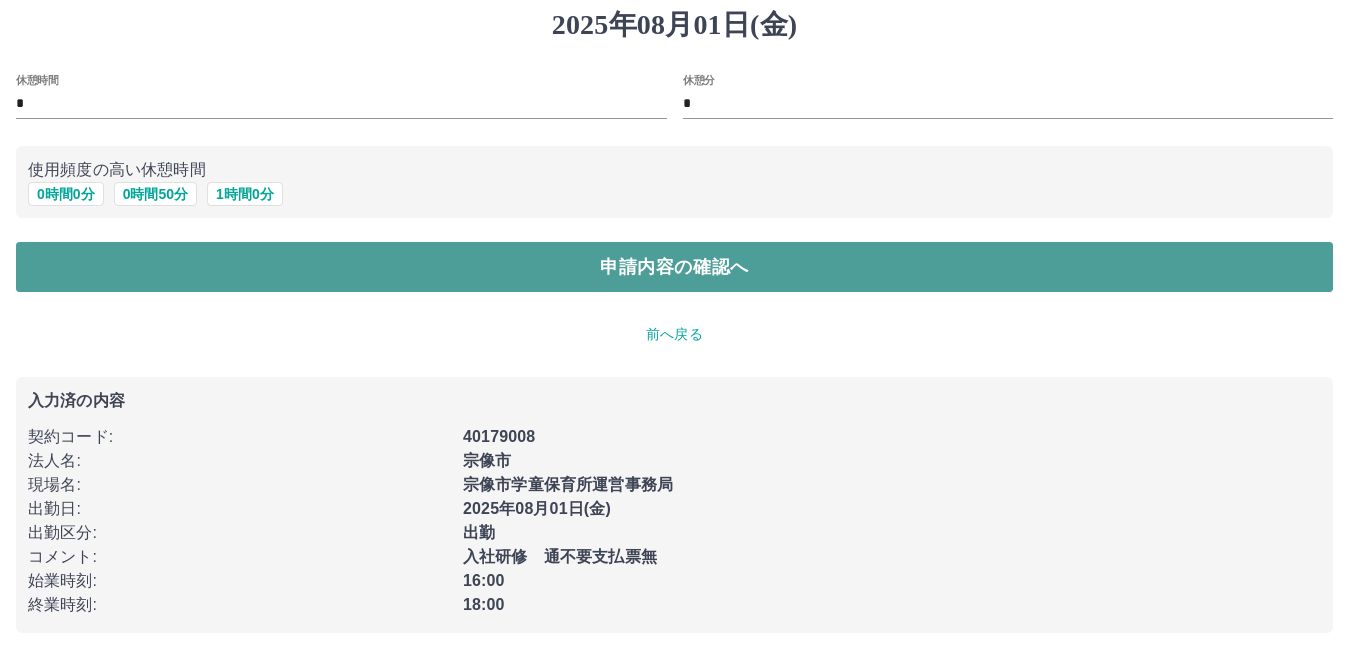 click on "申請内容の確認へ" at bounding box center (674, 267) 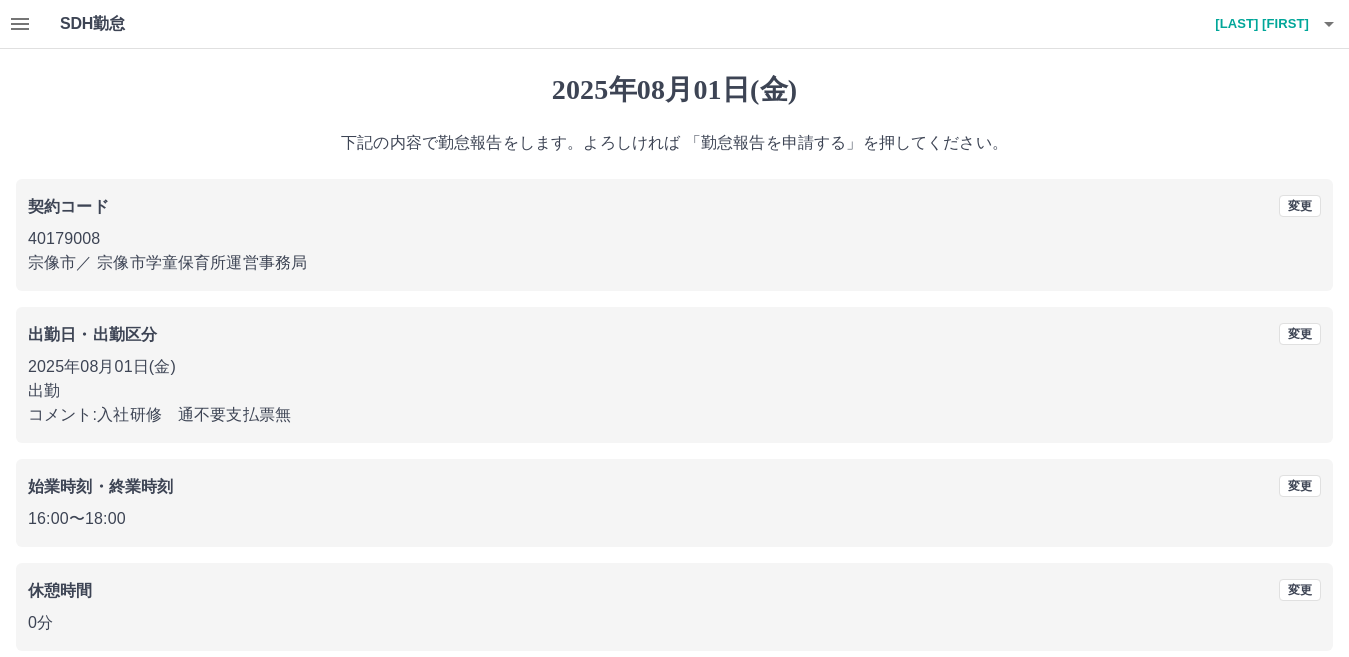 scroll, scrollTop: 92, scrollLeft: 0, axis: vertical 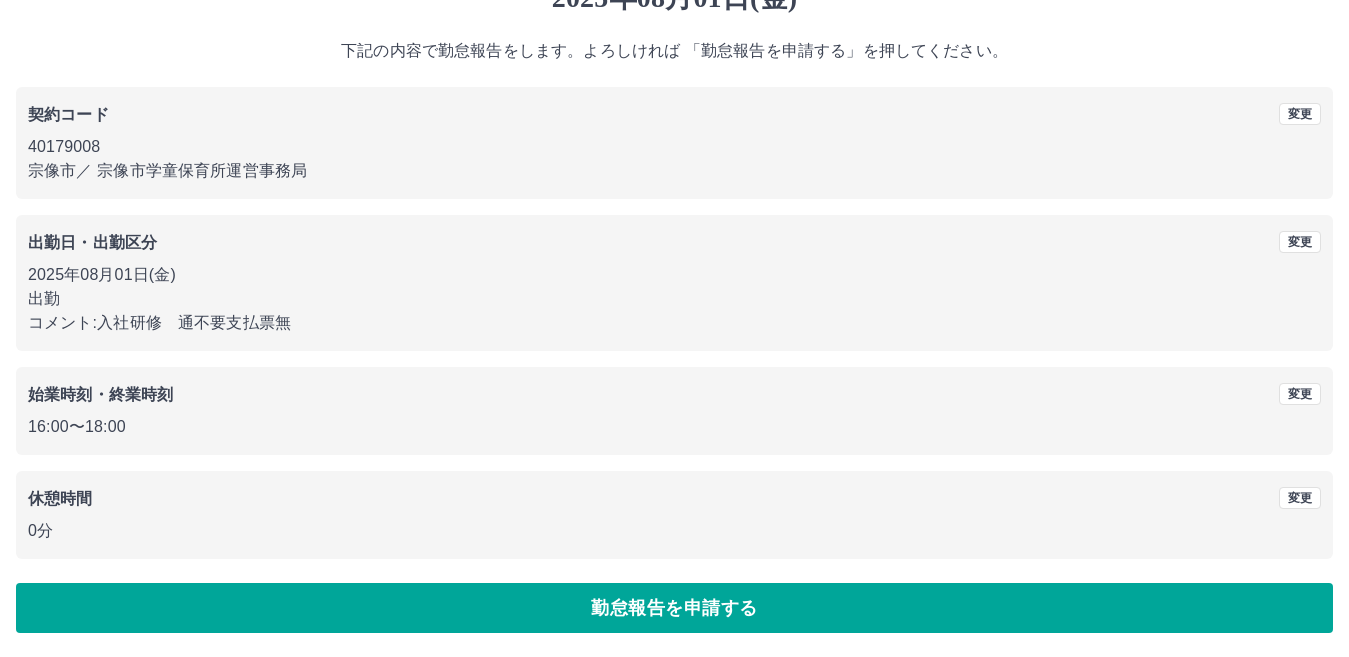 click on "勤怠報告を申請する" at bounding box center (674, 608) 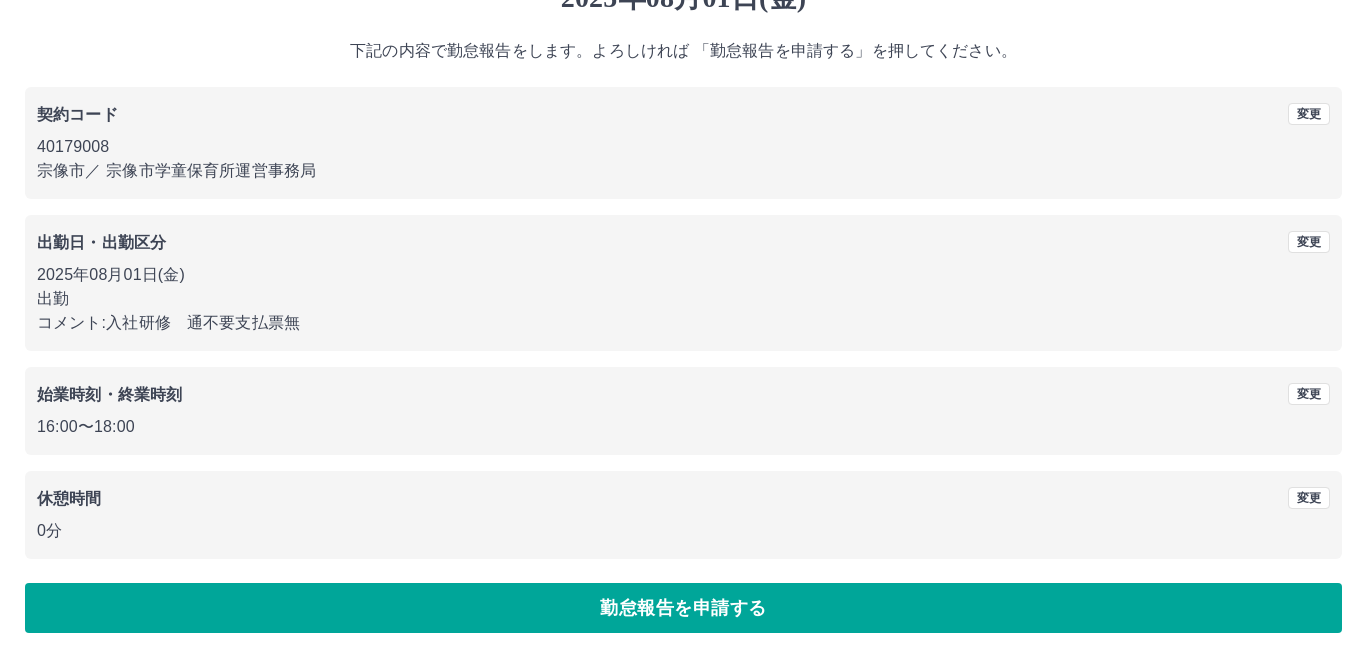scroll, scrollTop: 0, scrollLeft: 0, axis: both 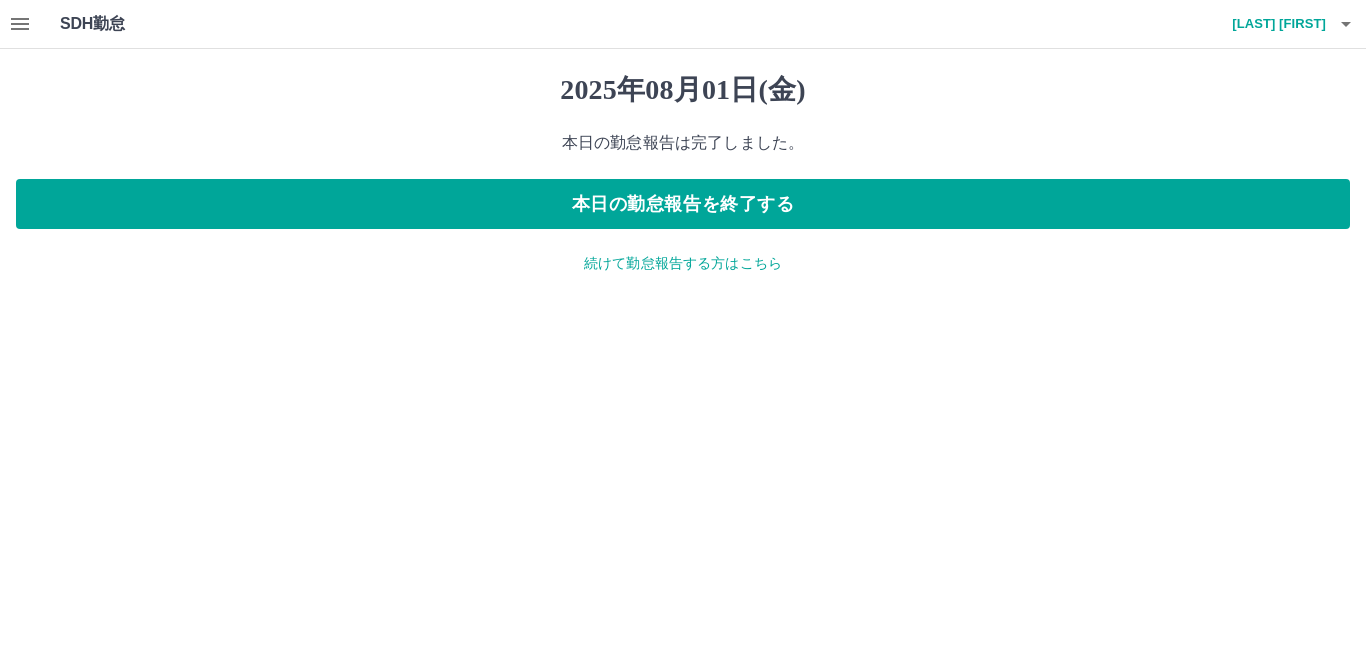 click on "[LAST]　[FIRST]" at bounding box center [1266, 24] 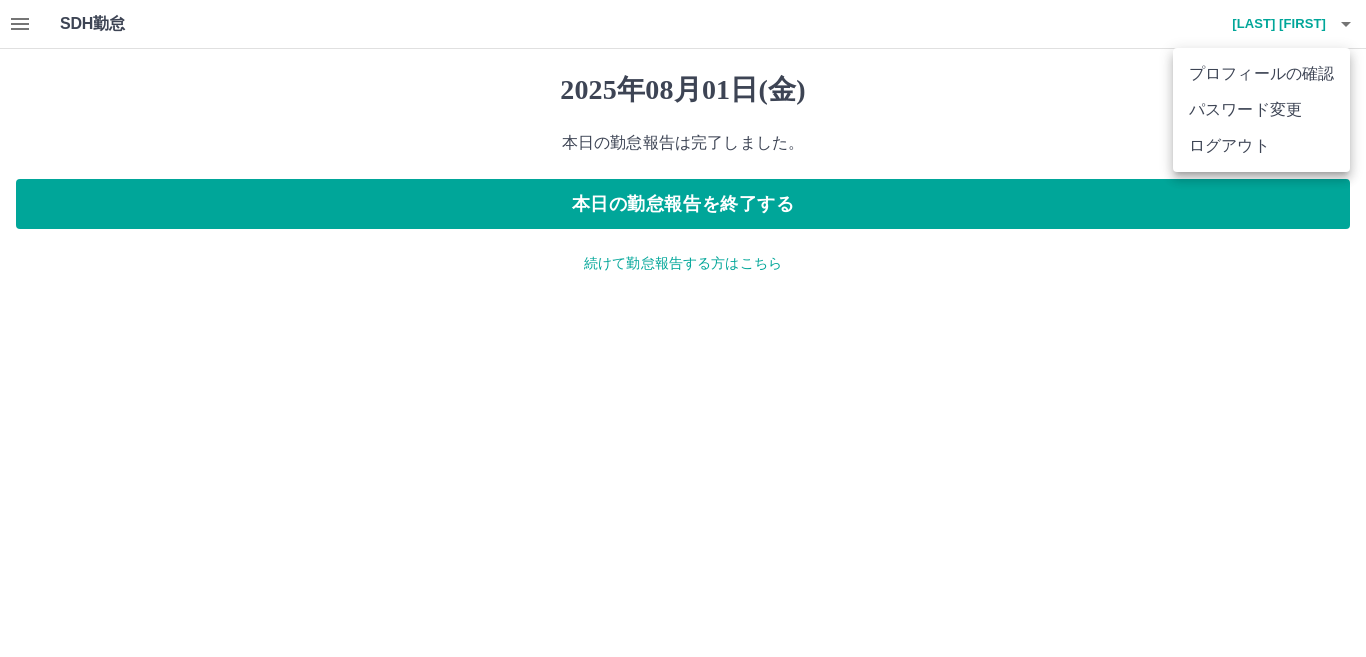 click on "ログアウト" at bounding box center (1261, 146) 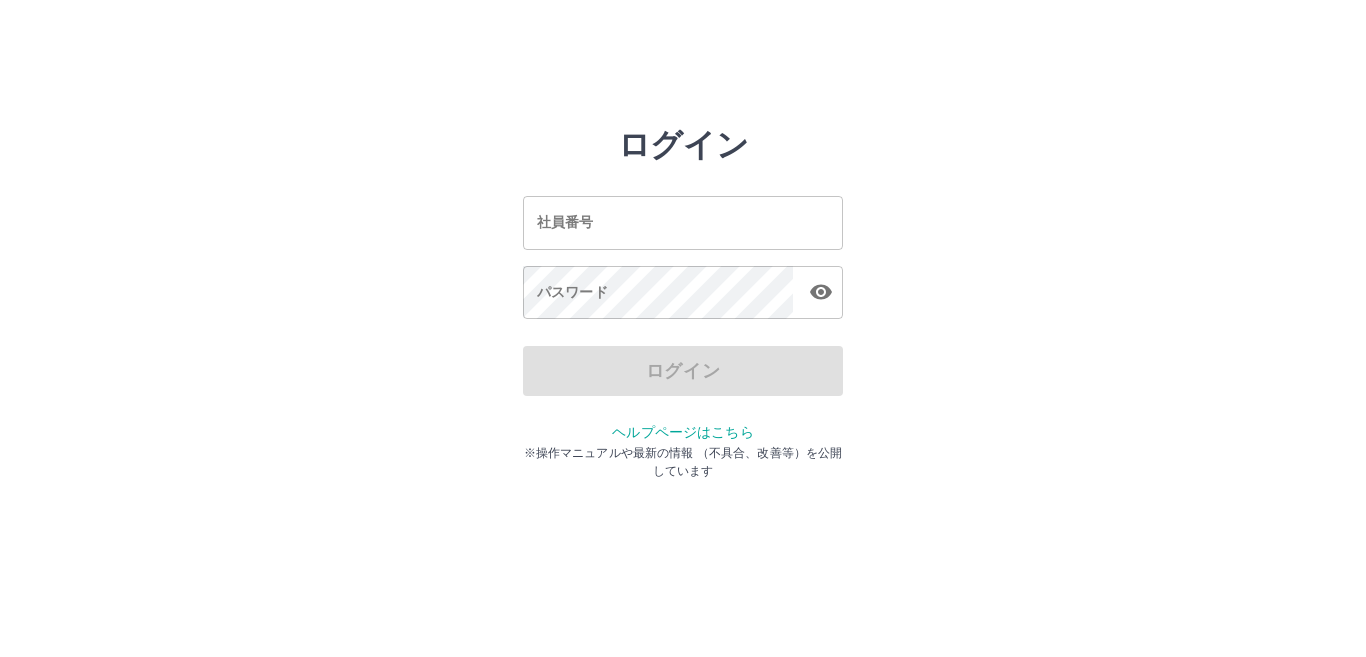 scroll, scrollTop: 0, scrollLeft: 0, axis: both 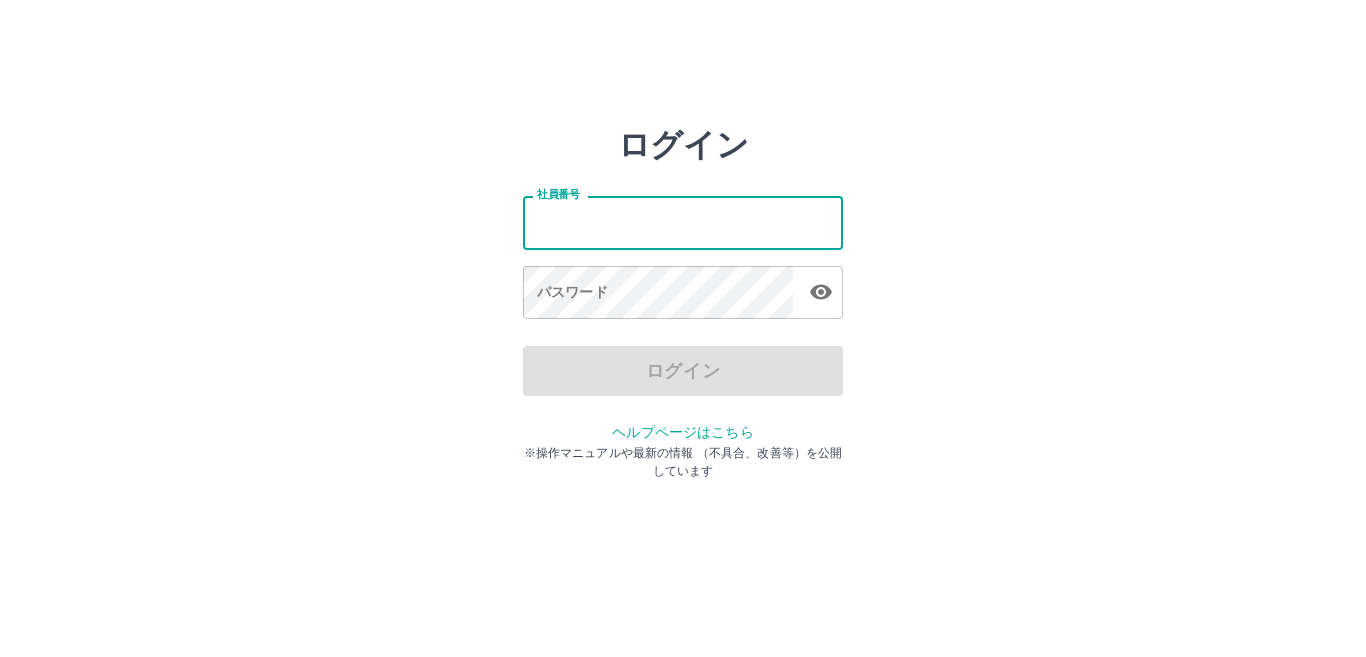 click on "社員番号" at bounding box center [683, 222] 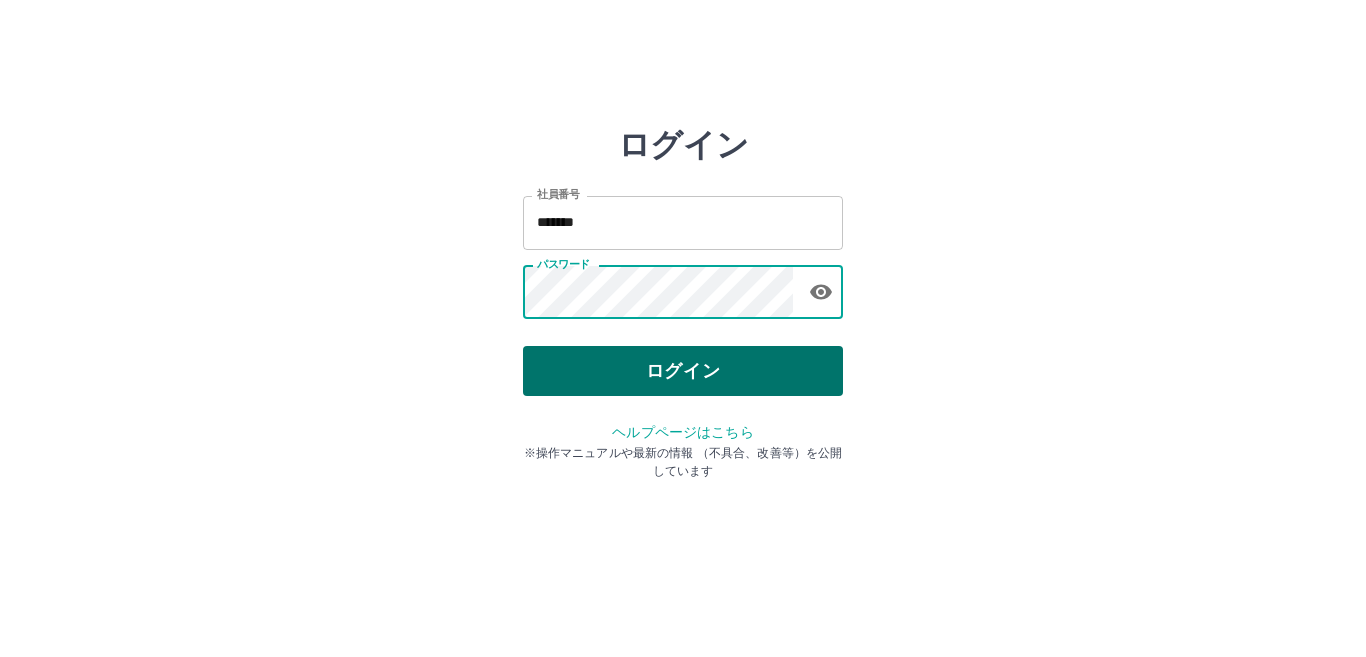 click on "ログイン" at bounding box center [683, 371] 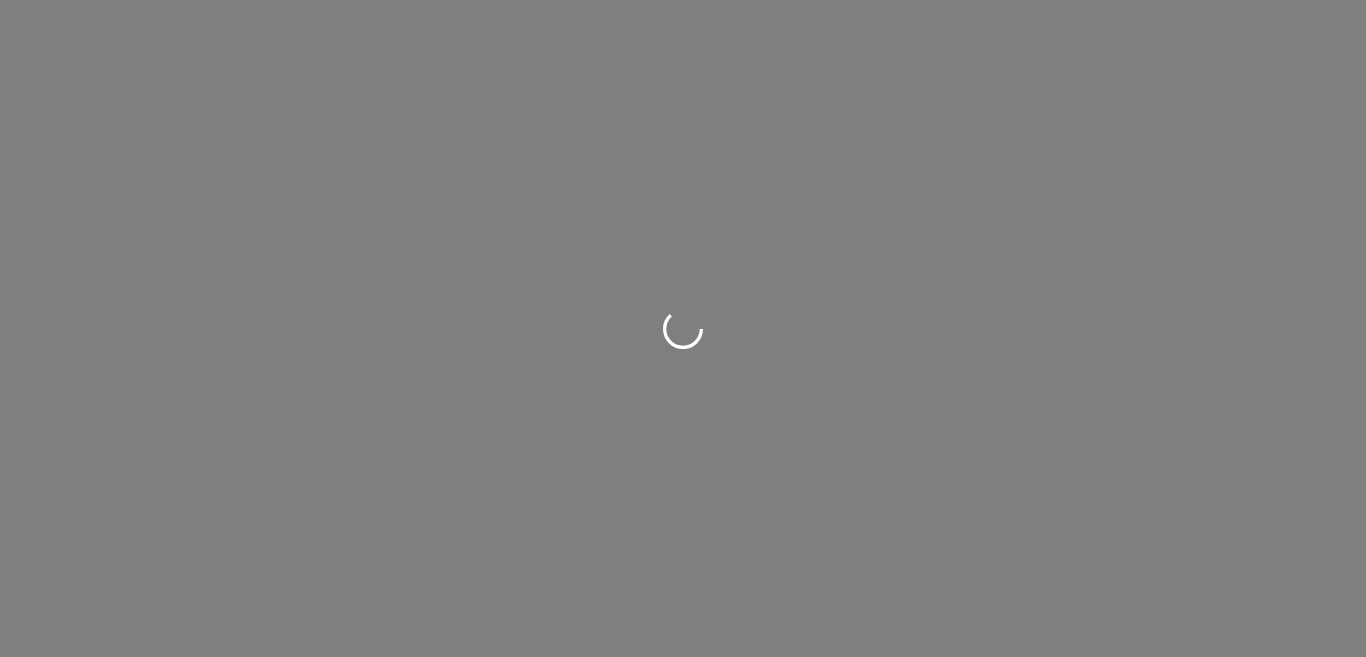 scroll, scrollTop: 0, scrollLeft: 0, axis: both 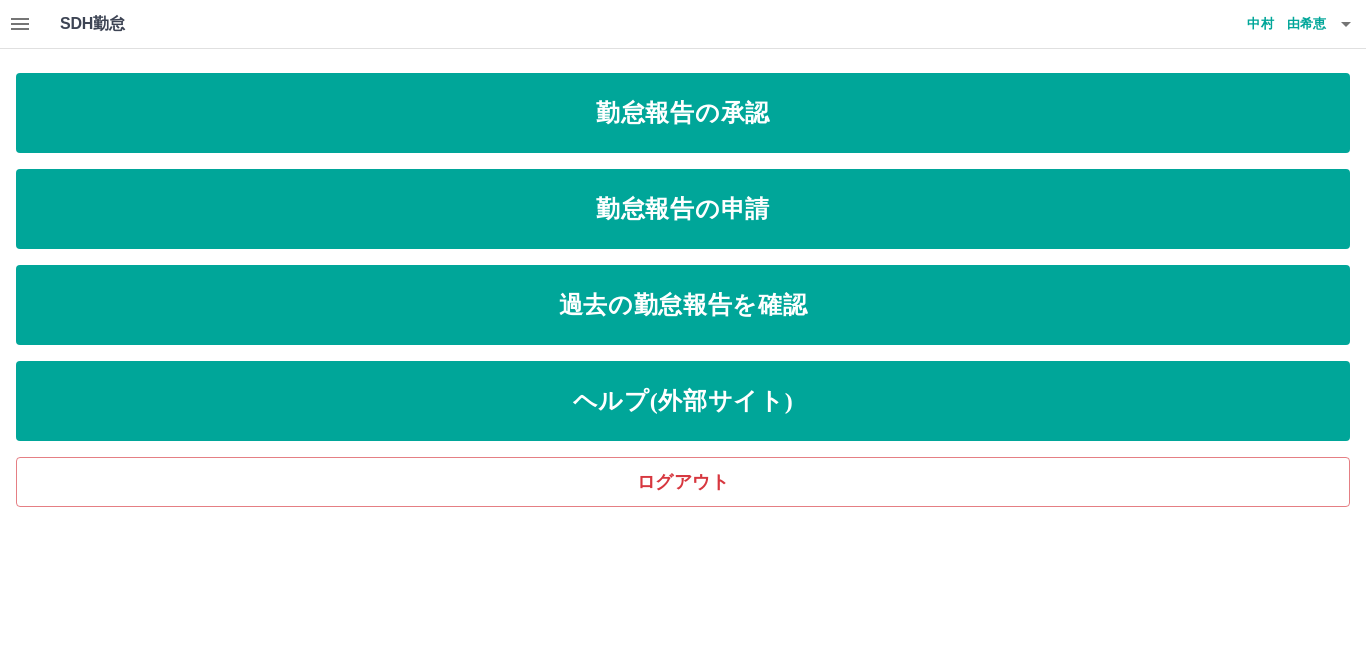 click 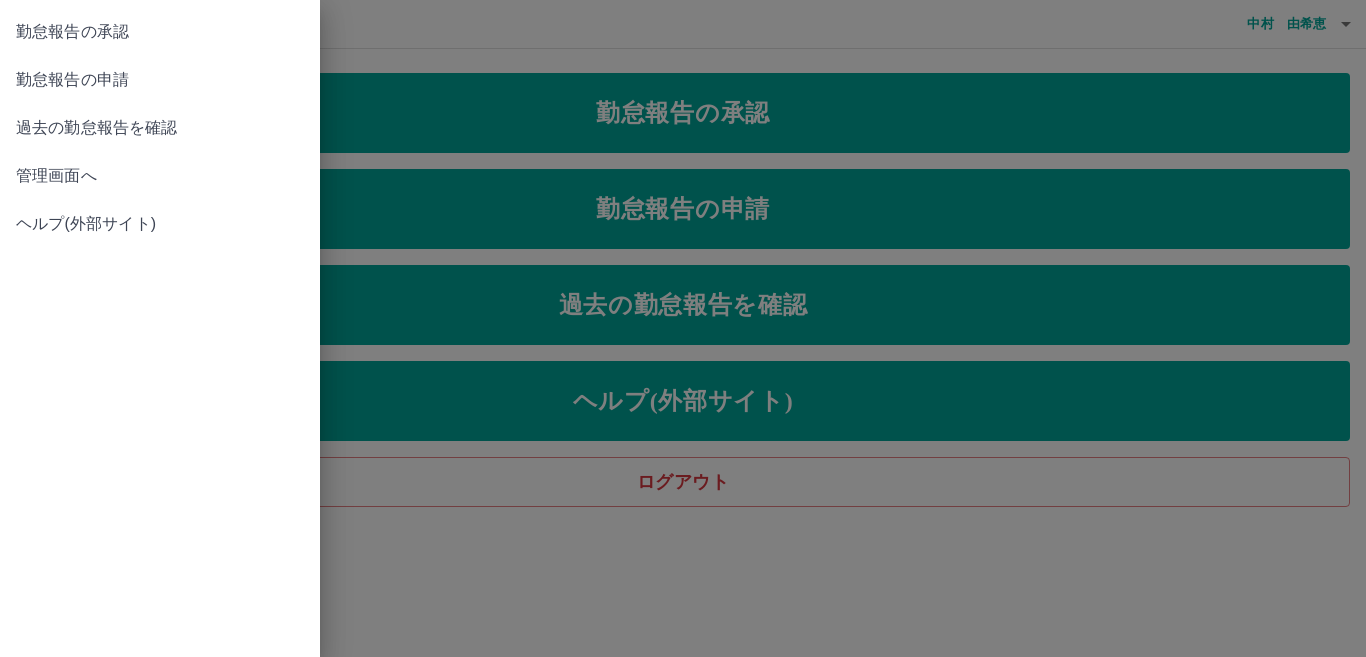 click on "管理画面へ" at bounding box center (160, 176) 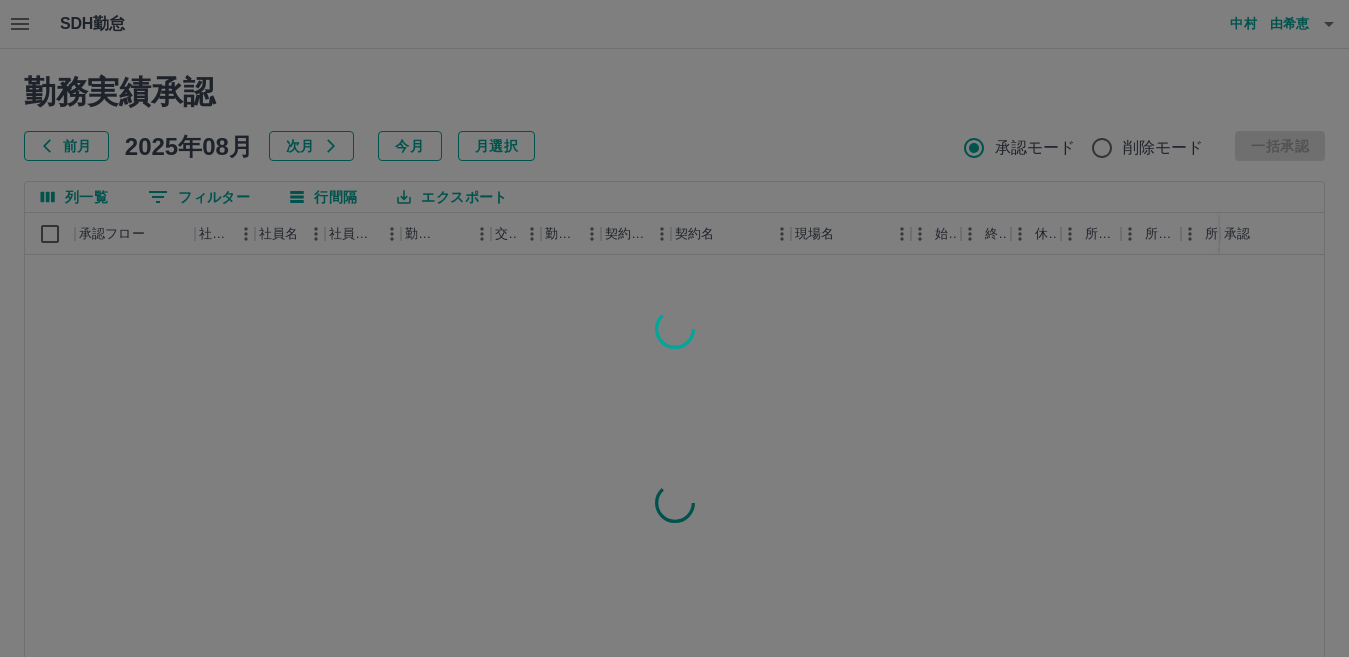 click at bounding box center (674, 328) 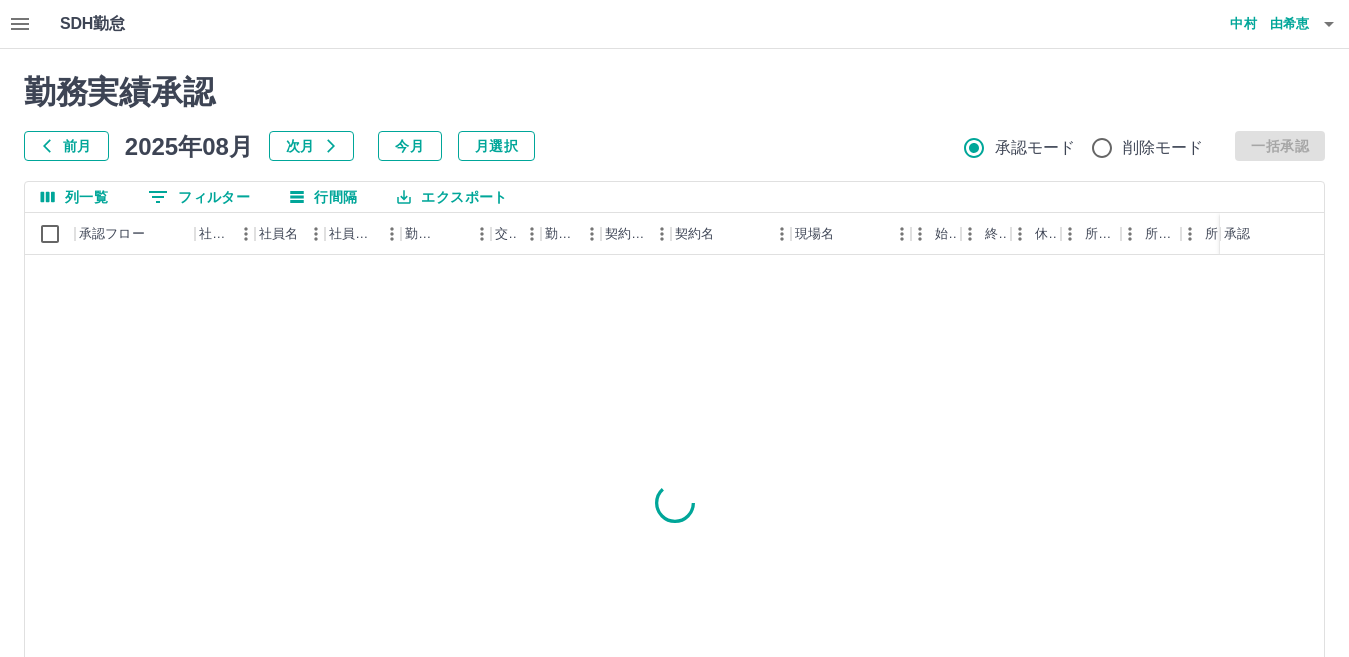 click at bounding box center [674, 328] 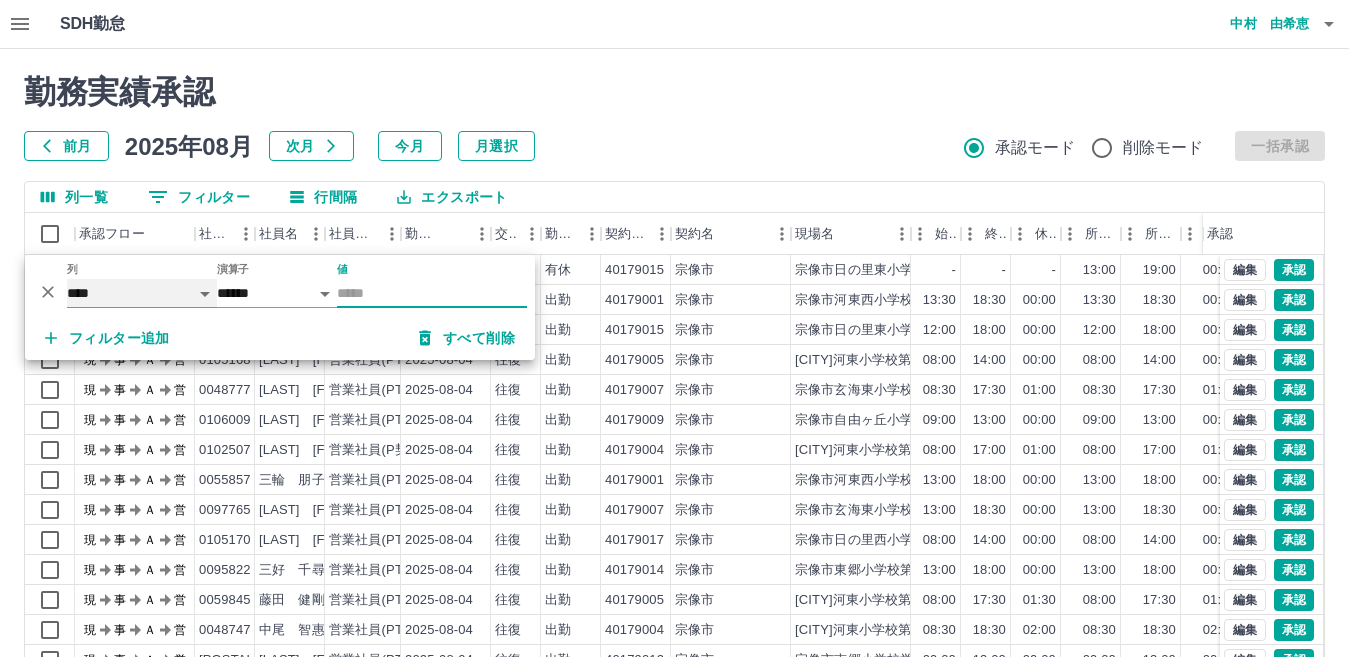 click on "**** *** **** *** *** **** ***** *** *** ** ** ** **** **** **** ** ** *** **** *****" at bounding box center (142, 293) 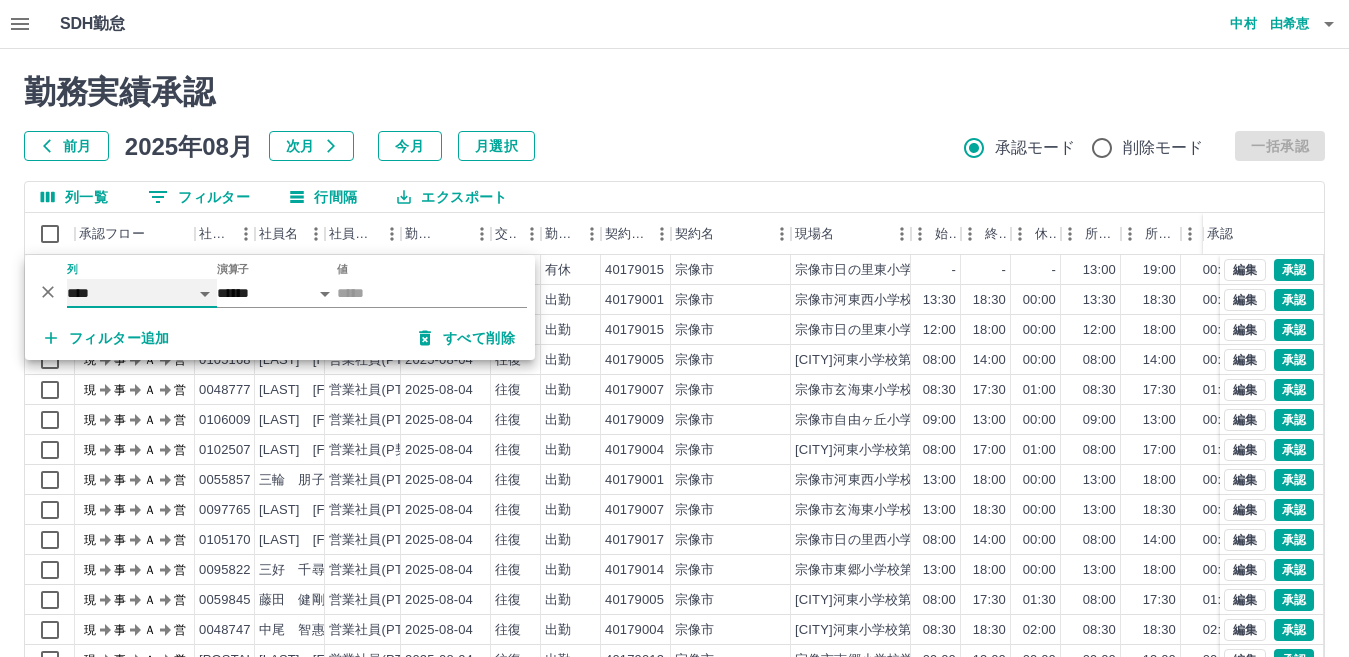 click on "**** *** **** *** *** **** ***** *** *** ** ** ** **** **** **** ** ** *** **** *****" at bounding box center [142, 293] 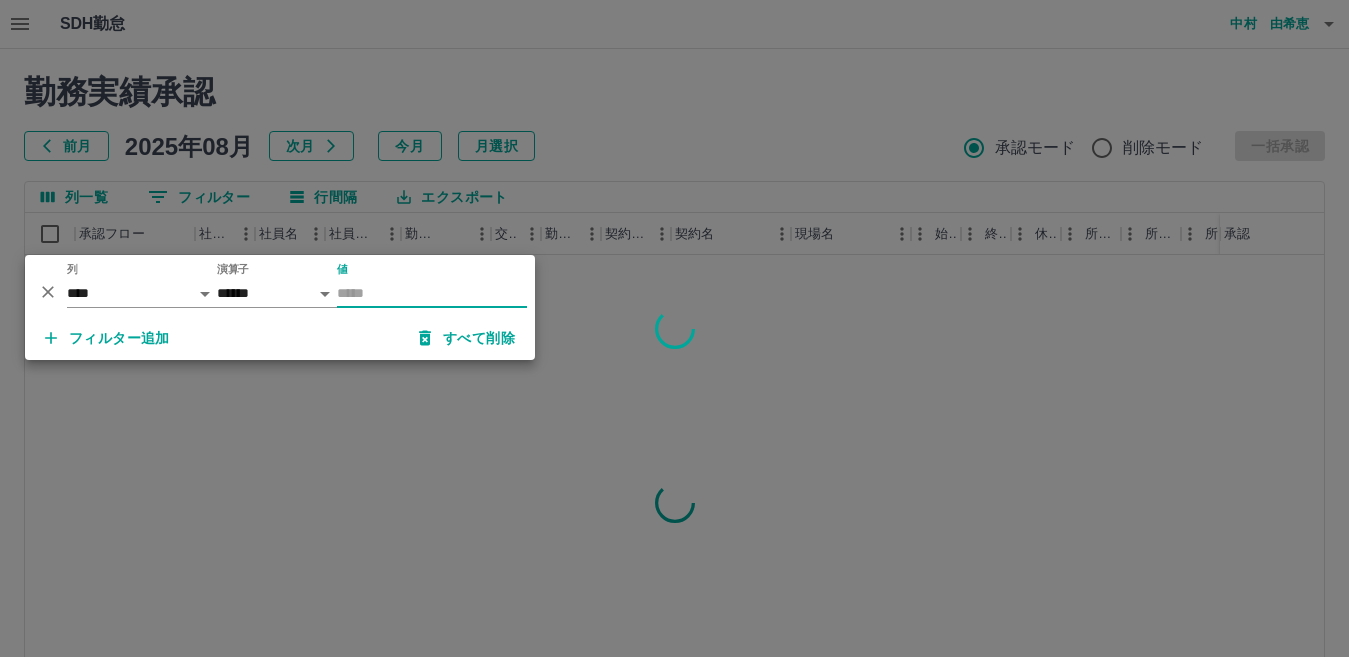 click on "値" at bounding box center (432, 293) 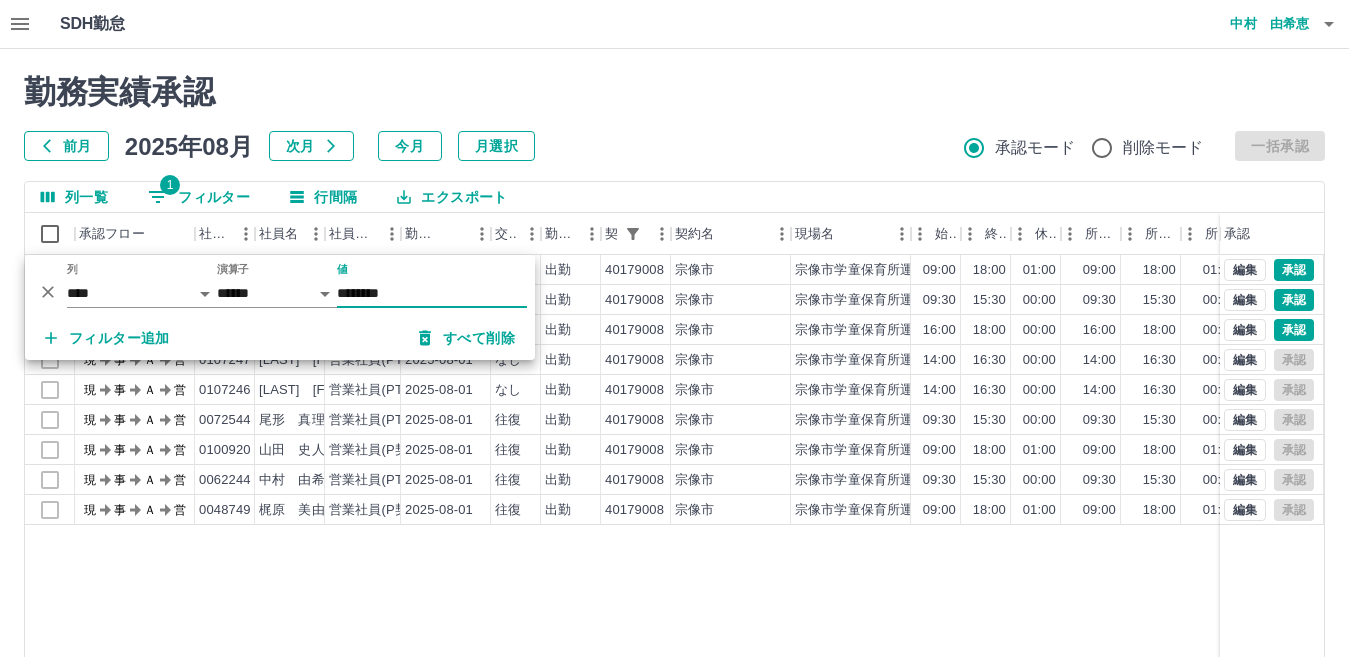 type on "********" 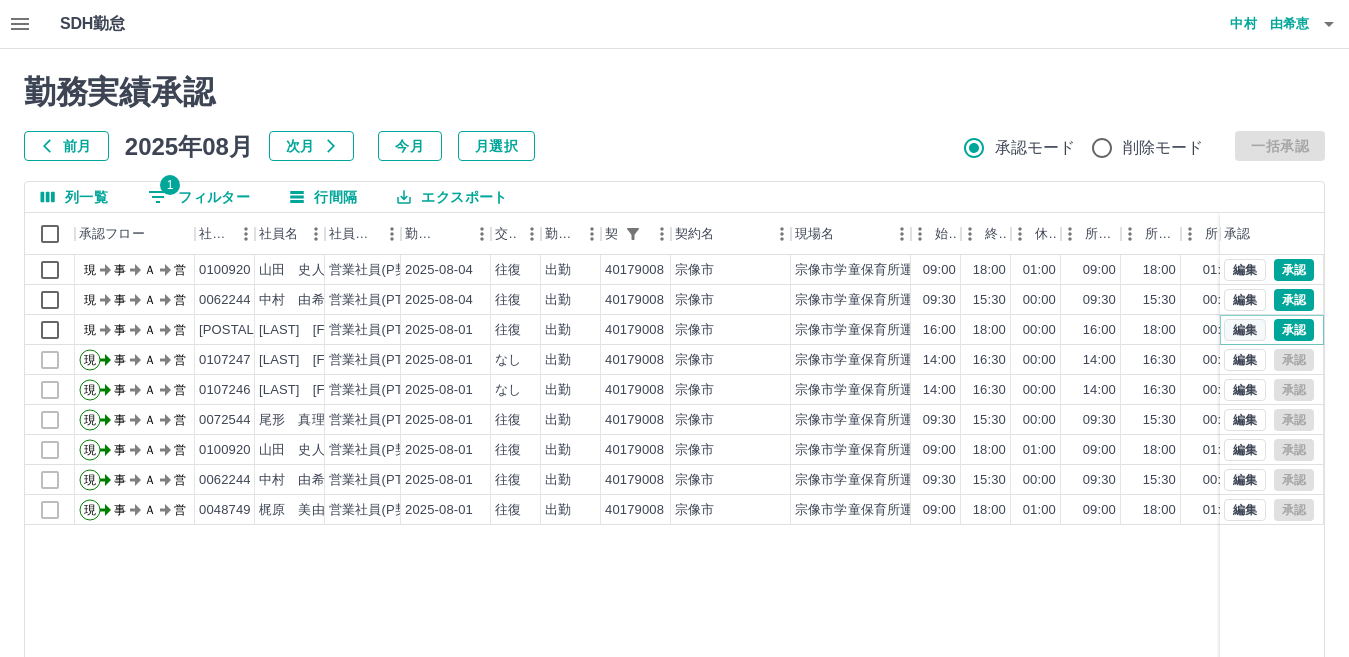 click on "編集" at bounding box center (1245, 330) 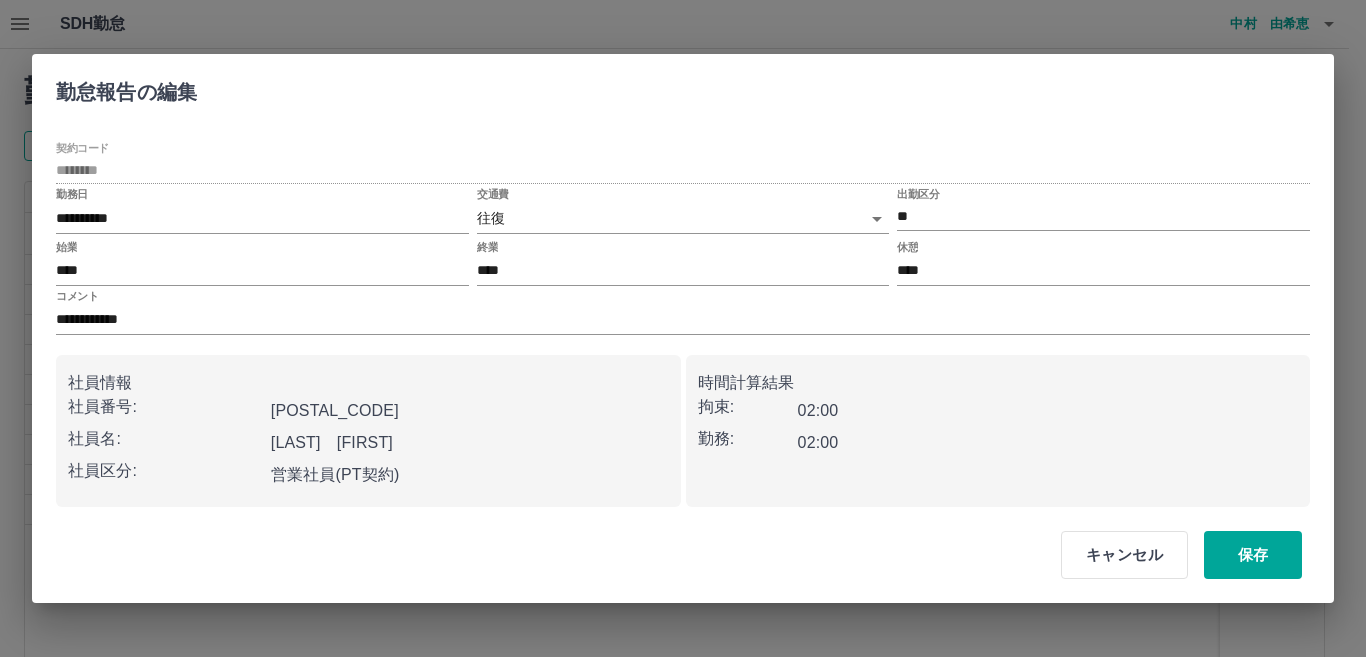 click on "SDH勤怠 [LAST]　[FIRST] 勤務実績承認 前月 [DATE] [MONTH] 次月 今月 月選択 承認モード 削除モード 一括承認 列一覧 1 フィルター 行間隔 エクスポート 承認フロー 社員番号 社員名 社員区分 勤務日 交通費 勤務区分 契約コード 契約名 現場名 始業 終業 休憩 所定開始 所定終業 所定休憩 拘束 勤務 遅刻等 コメント ステータス 承認 現 事 Ａ 営 [EMPLOYEE_ID] [LAST]　[FIRST] 営業社員(P契約) [DATE] 往復 出勤 [NUMBER] [CITY] [CITY]学童保育所運営事務局 09:00 18:00 01:00 09:00 18:00 01:00 09:00 08:00 00:00 現場責任者承認待 現 事 Ａ 営 [EMPLOYEE_ID] [LAST]　[FIRST] 営業社員(PT契約) [DATE] 往復 出勤 [NUMBER] [CITY] [CITY]学童保育所運営事務局 09:30 15:30 00:00 09:30 15:30 00:00 06:00 06:00 00:00 現場責任者承認待 現 事 Ａ 営 [EMPLOYEE_ID] [LAST]　[FIRST] 営業社員(PT契約) [DATE] 往復 出勤 [NUMBER] [CITY] 16:00 18:00 00:00 16:00 18:00" at bounding box center [683, 422] 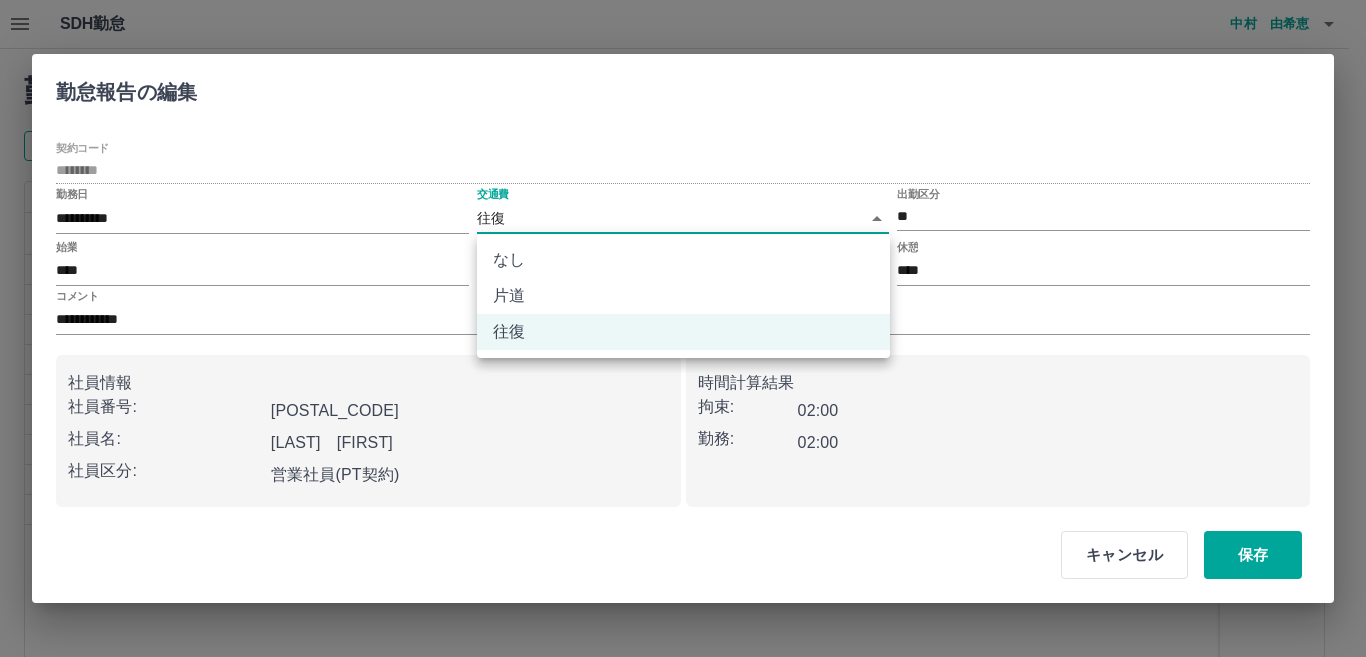 click on "なし" at bounding box center [683, 260] 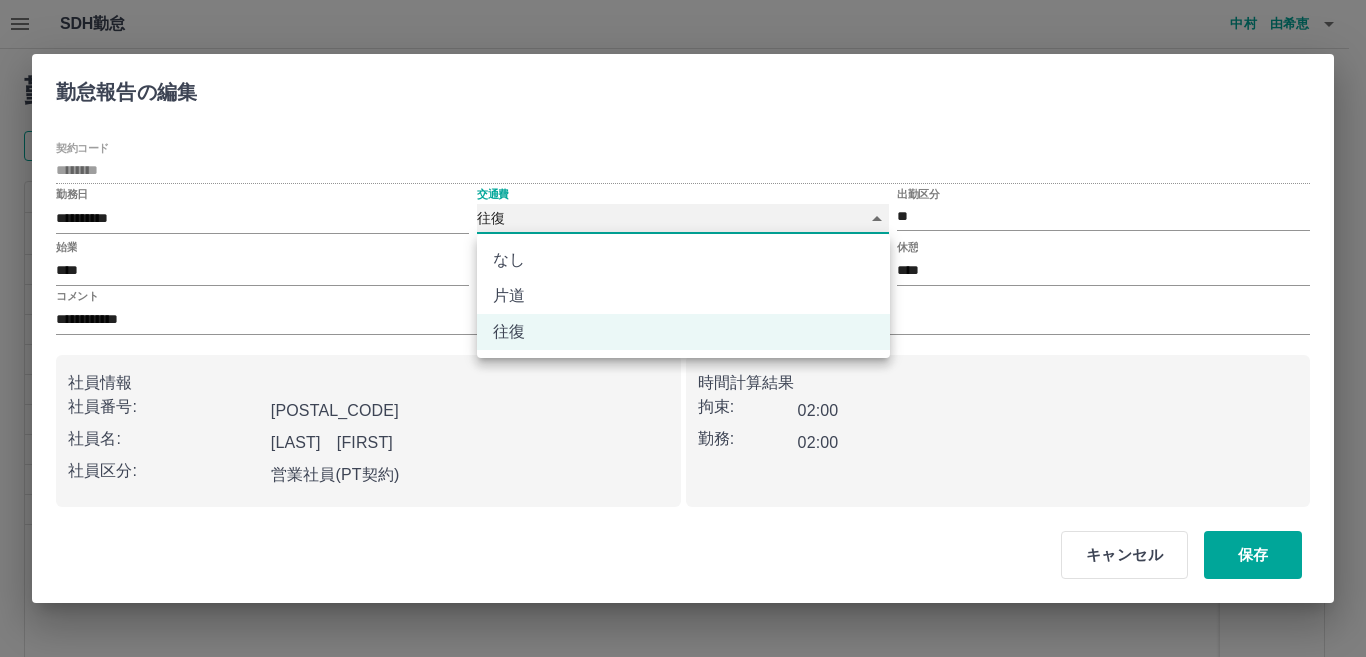 type on "****" 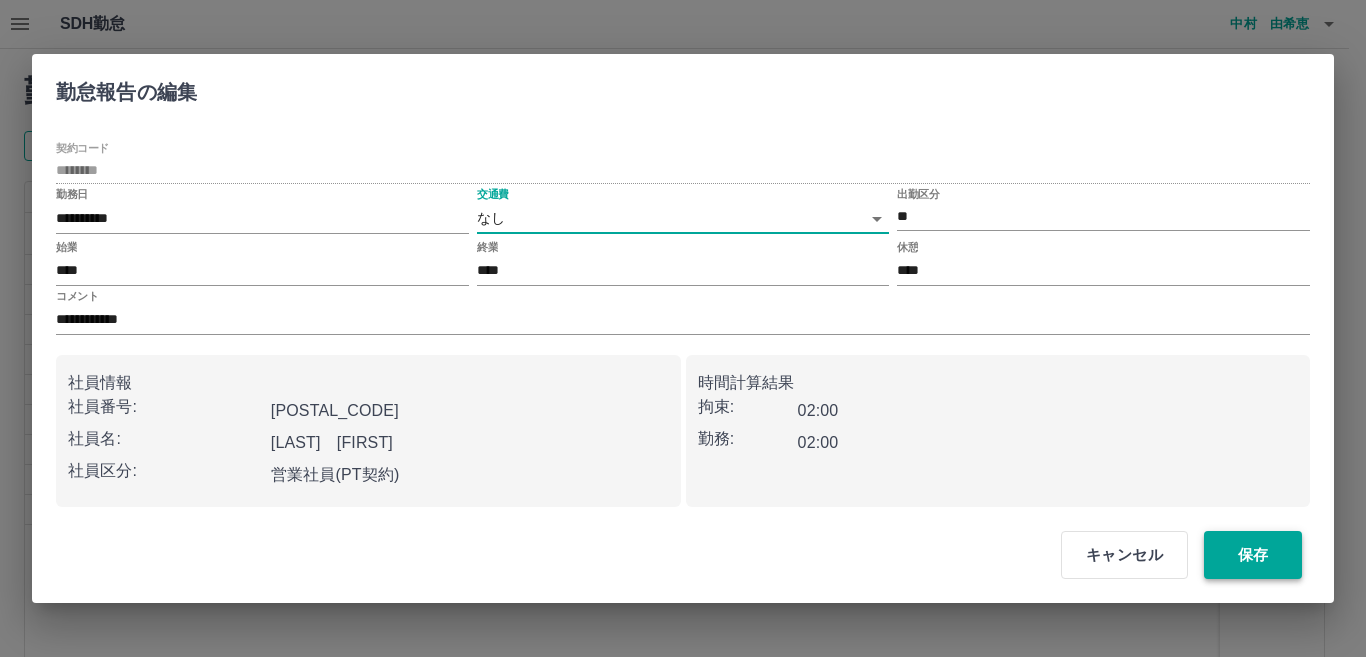 click on "保存" at bounding box center [1253, 555] 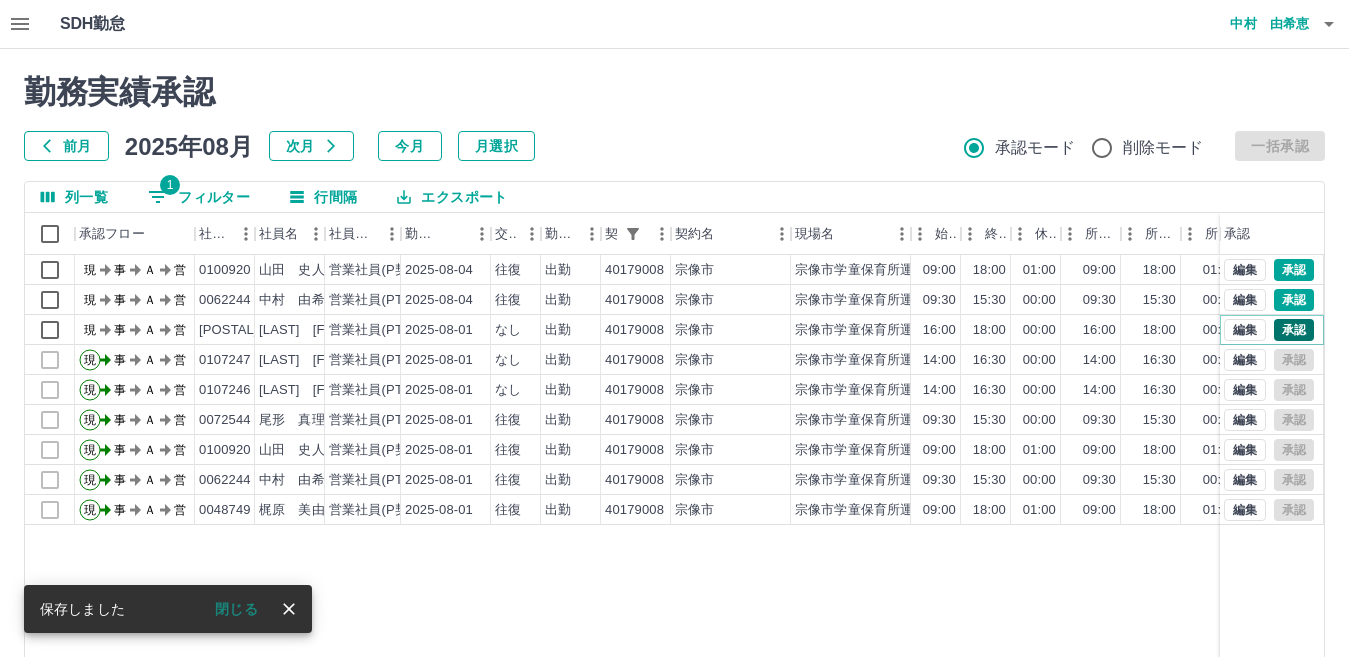 click on "承認" at bounding box center (1294, 330) 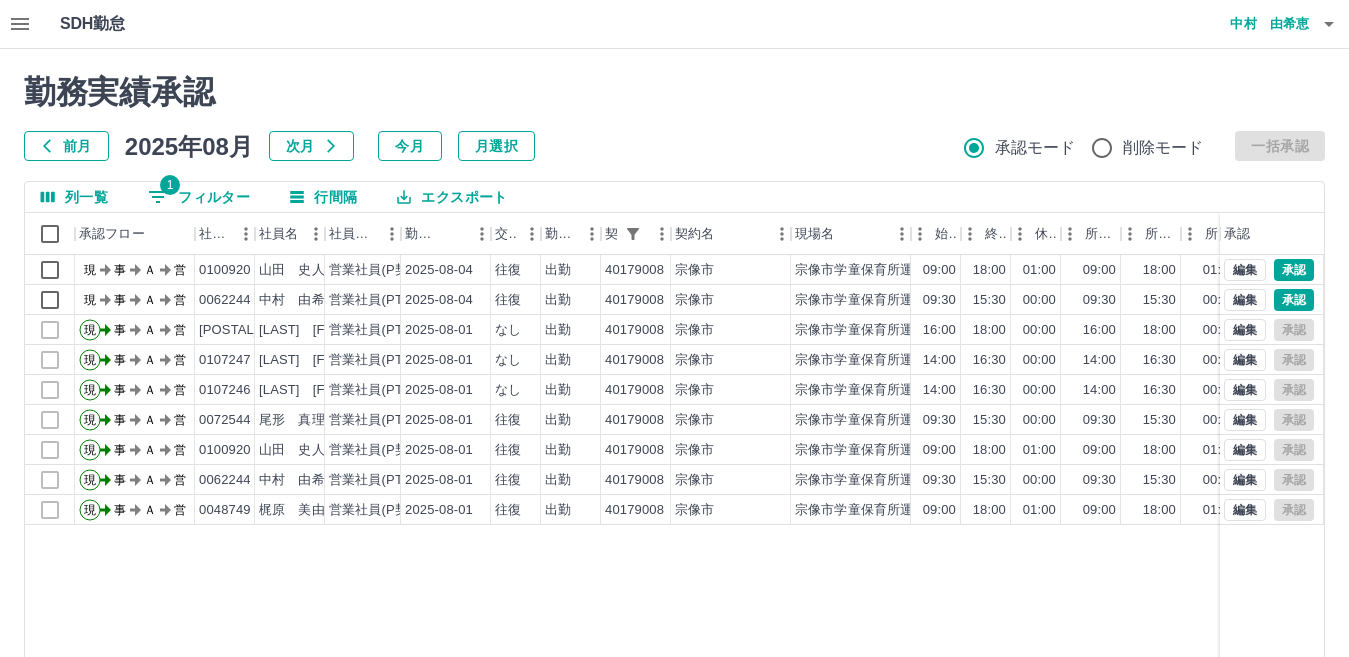 click 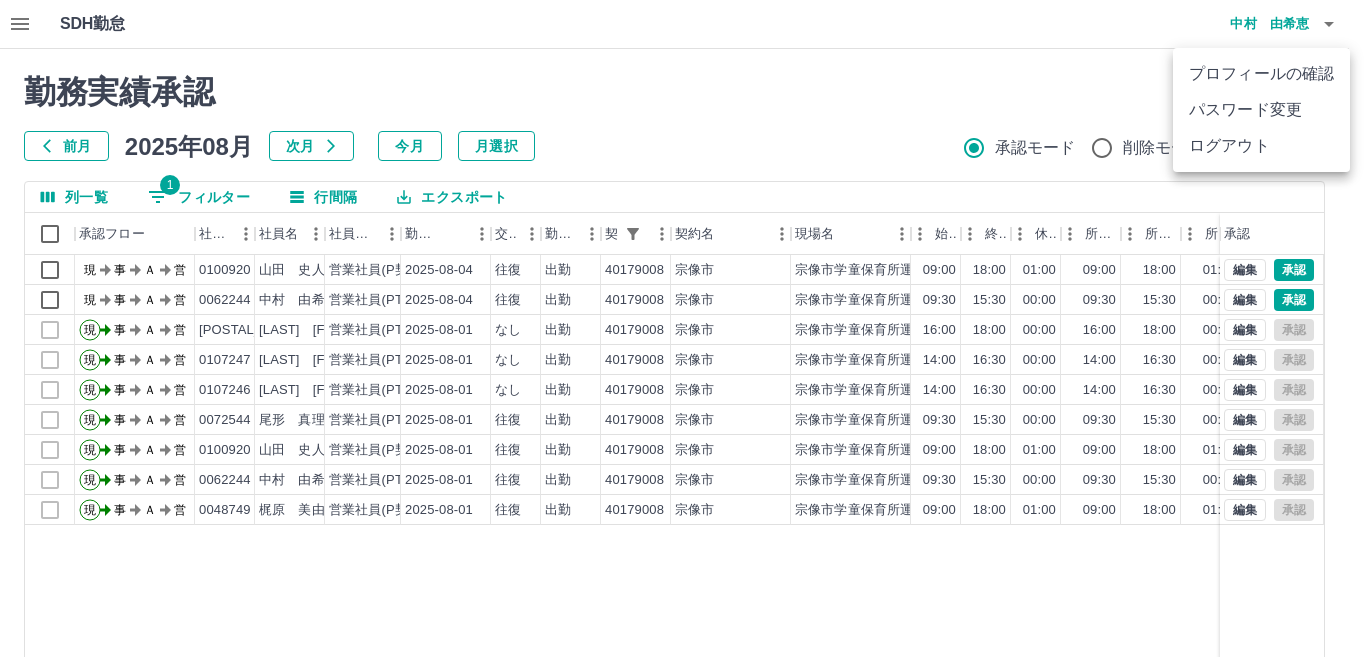 click on "ログアウト" at bounding box center [1261, 146] 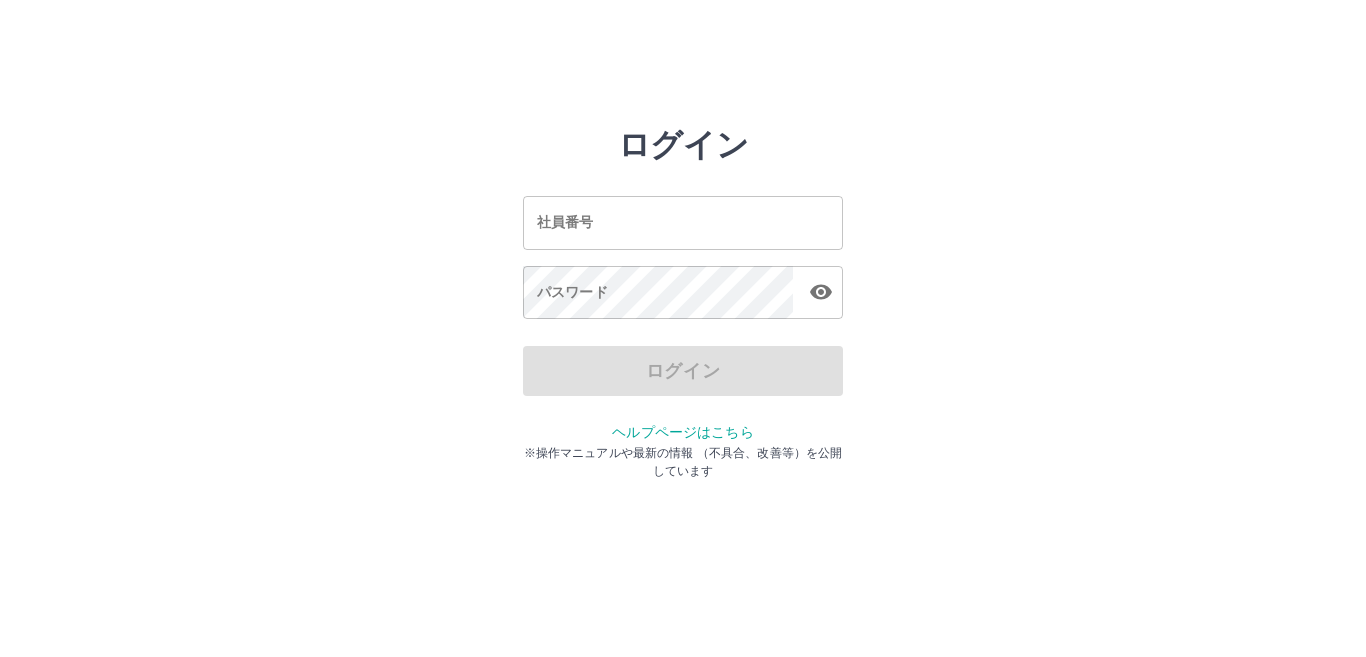 scroll, scrollTop: 0, scrollLeft: 0, axis: both 